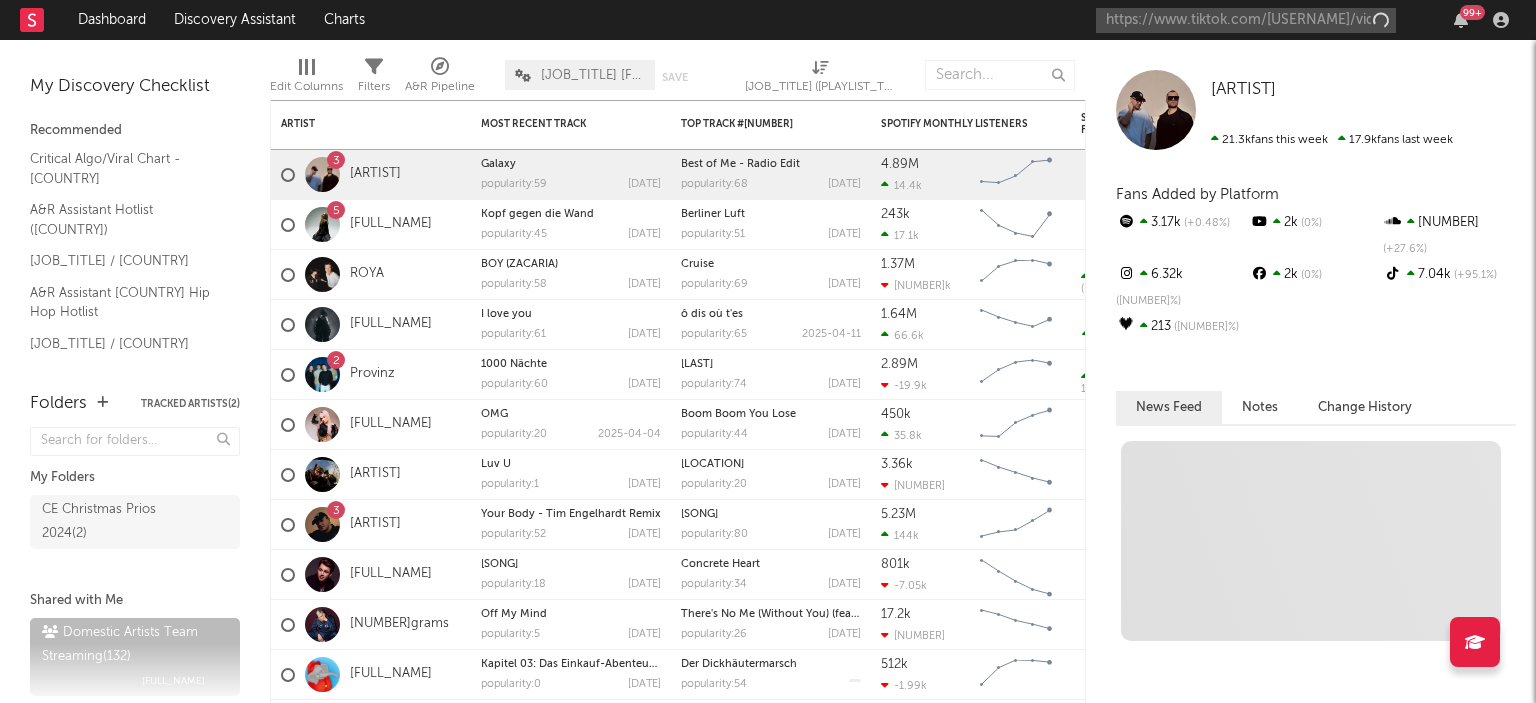 scroll, scrollTop: 0, scrollLeft: 0, axis: both 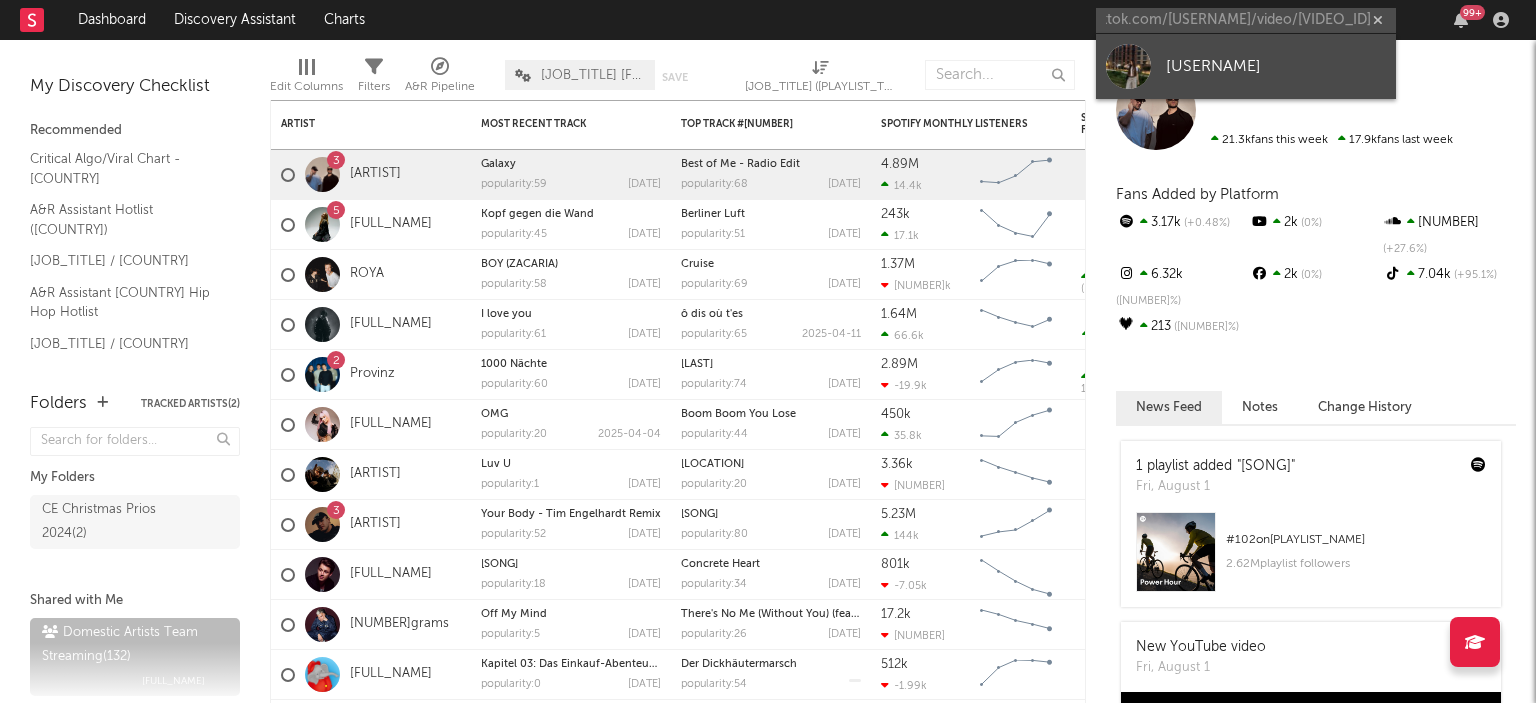 type on "https://www.tiktok.com/@dariikwq/video/7527786649569250574" 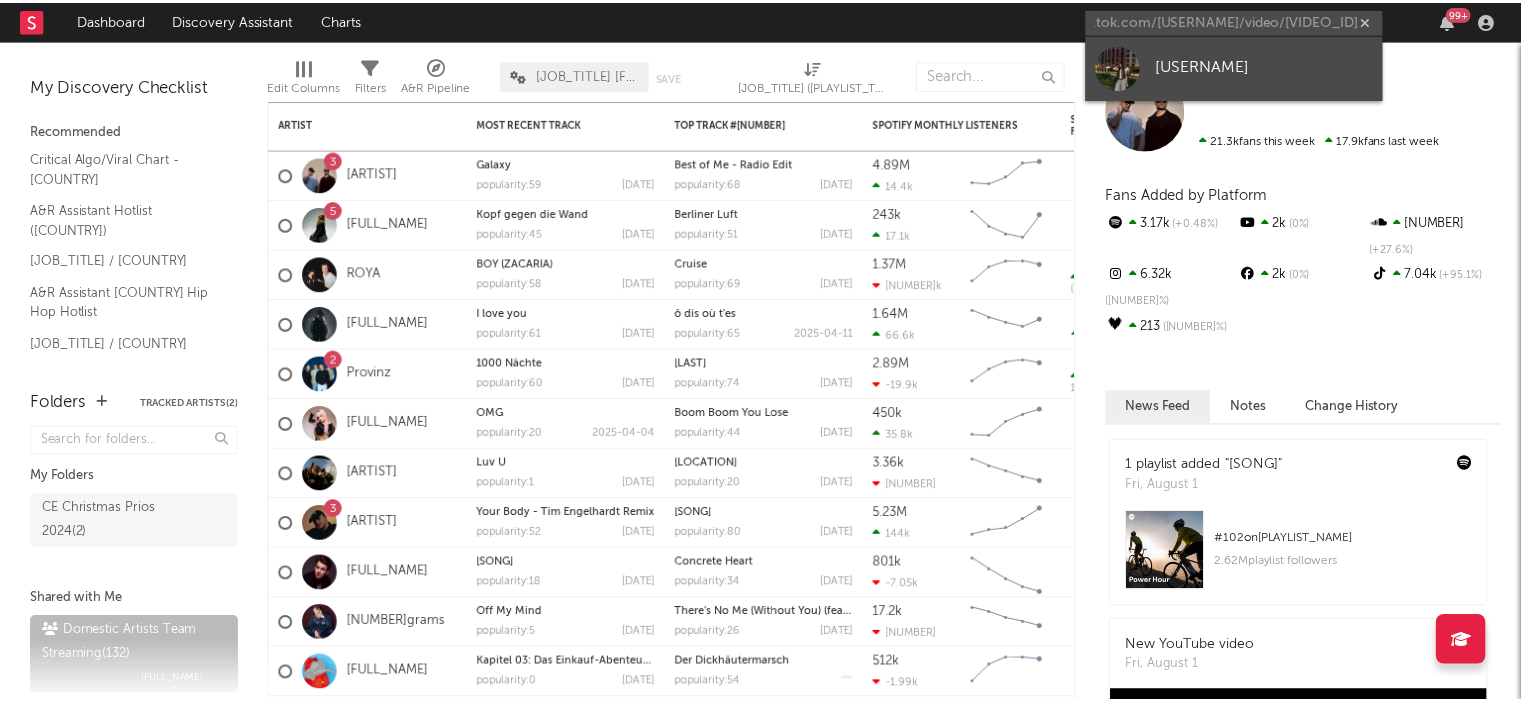 scroll, scrollTop: 0, scrollLeft: 0, axis: both 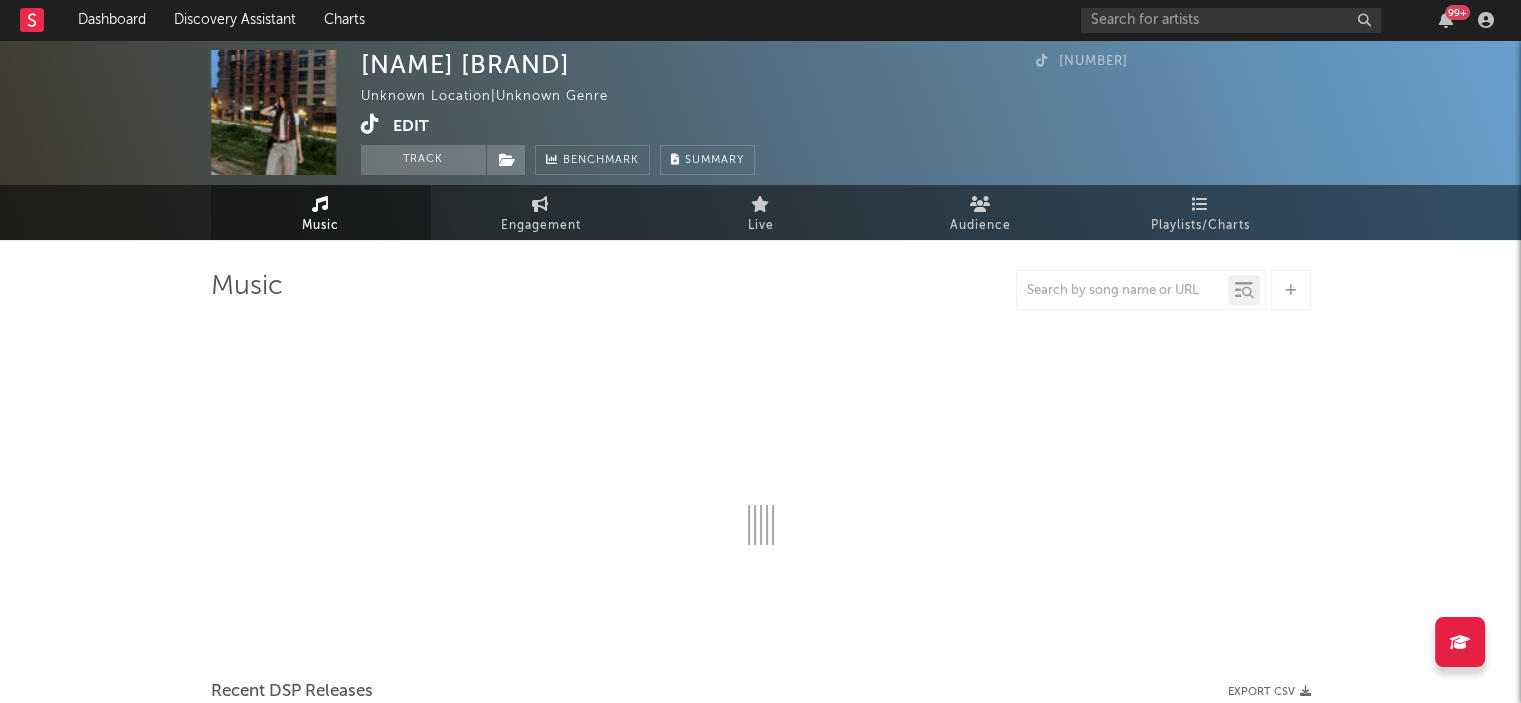 select on "1w" 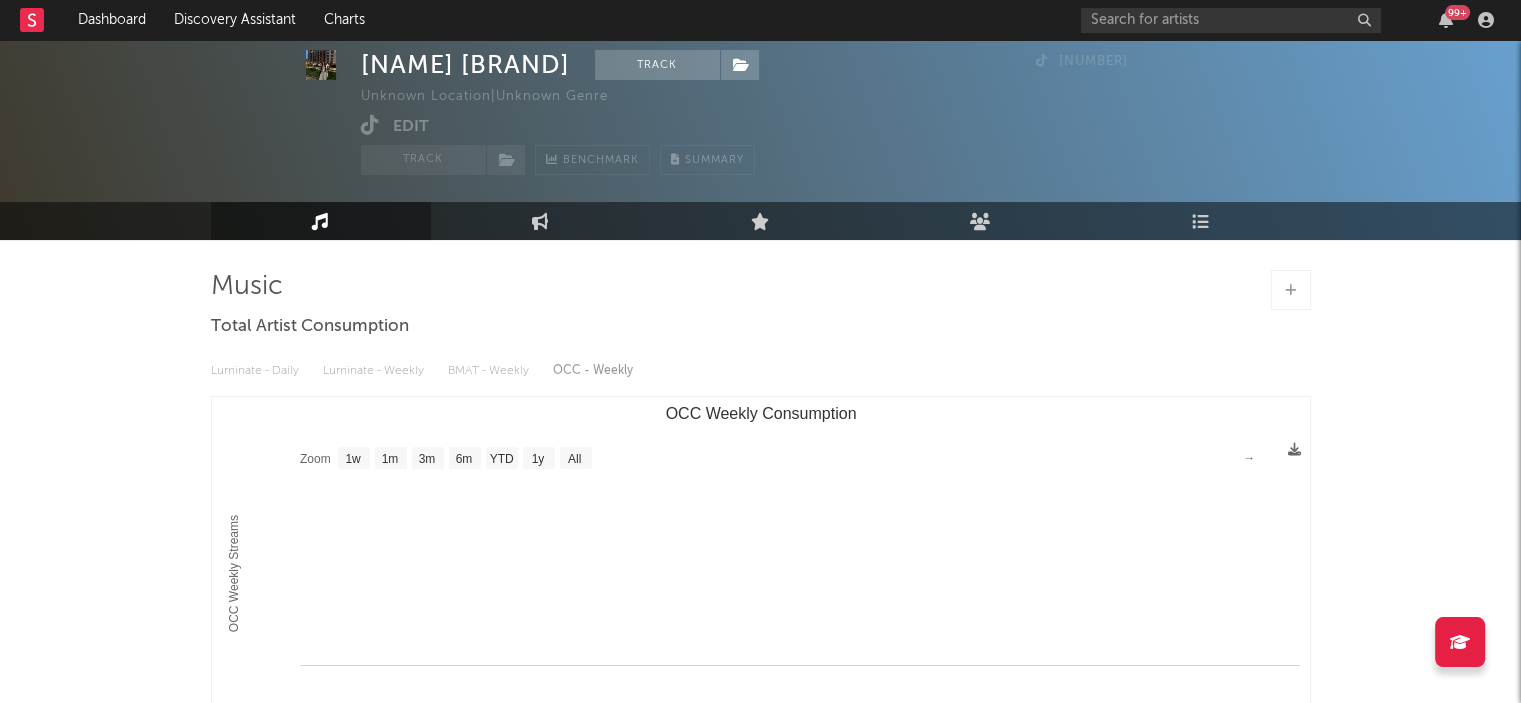 scroll, scrollTop: 275, scrollLeft: 0, axis: vertical 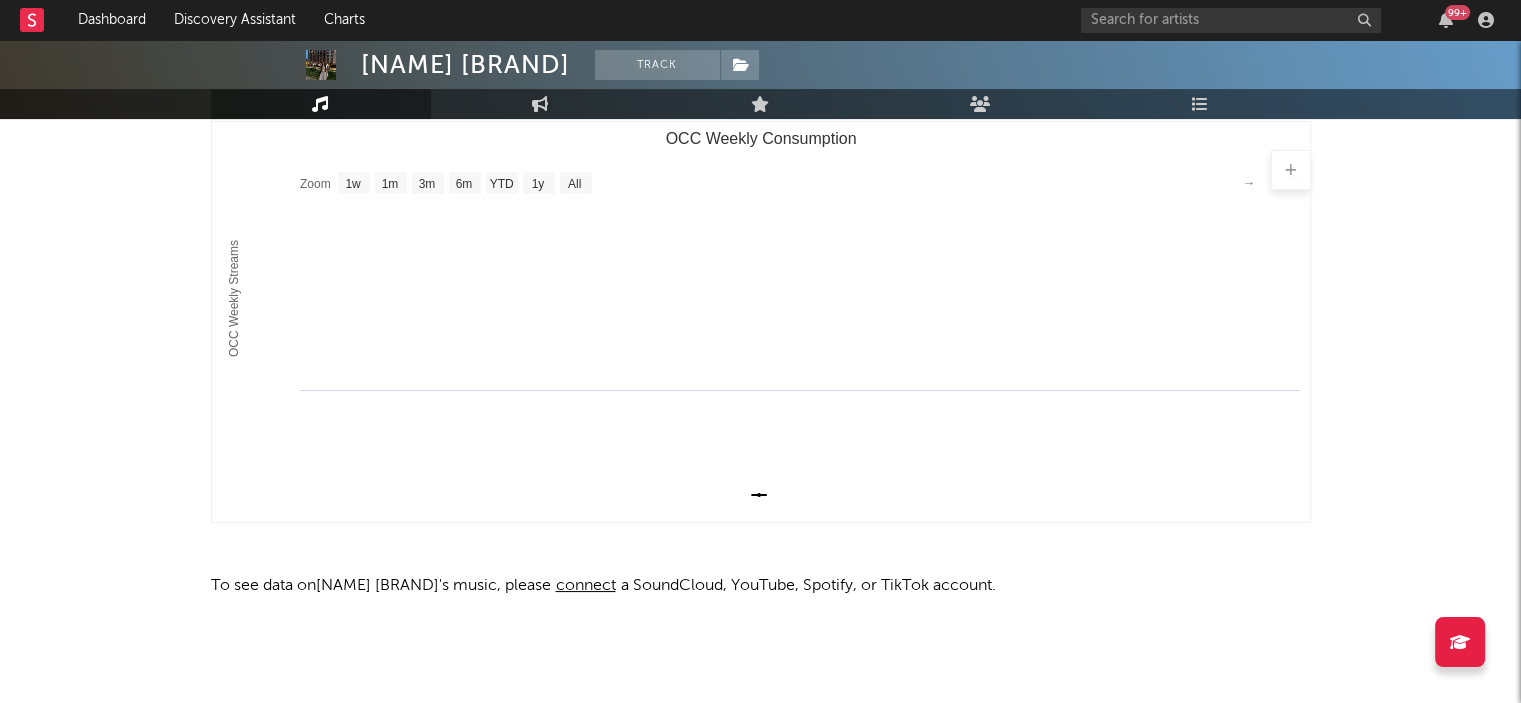 click 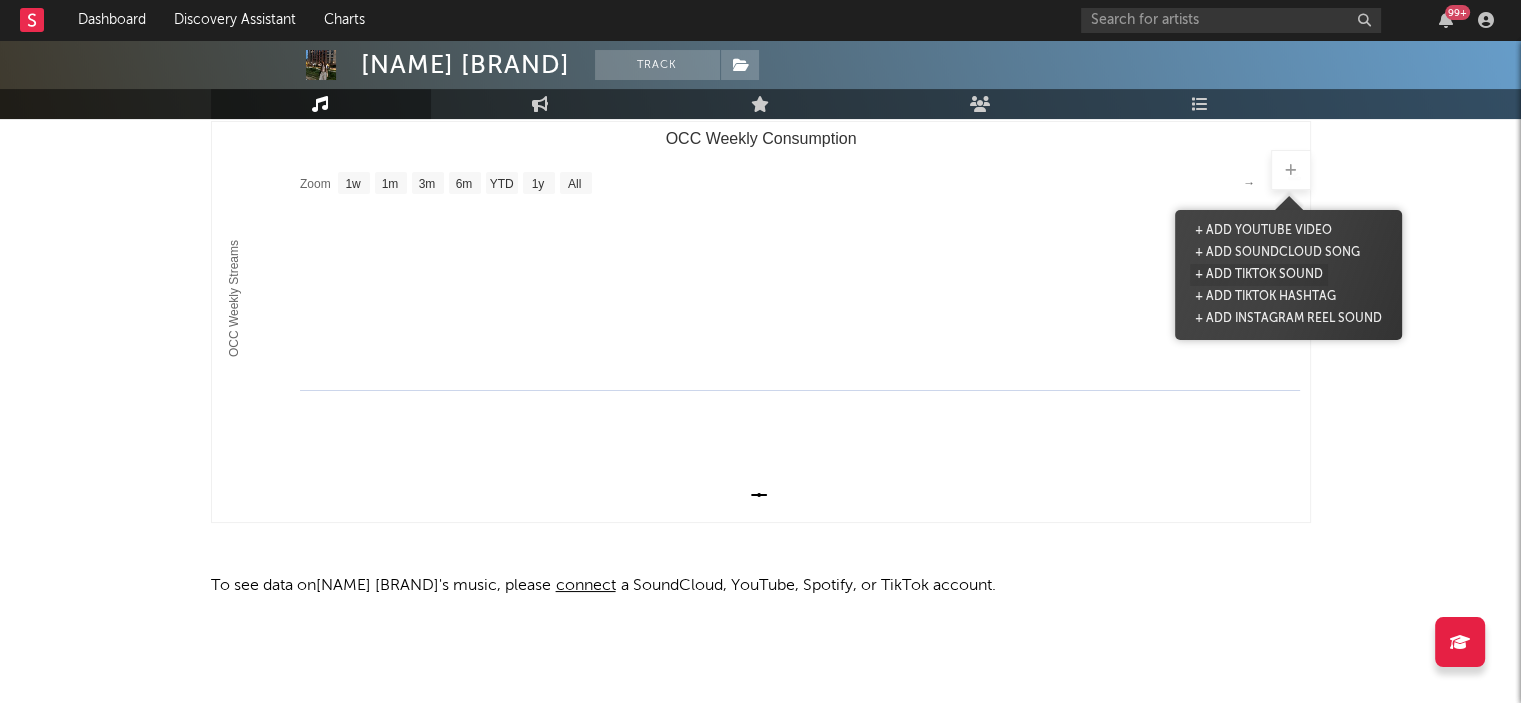 click on "+ Add TikTok Sound" at bounding box center [1259, 275] 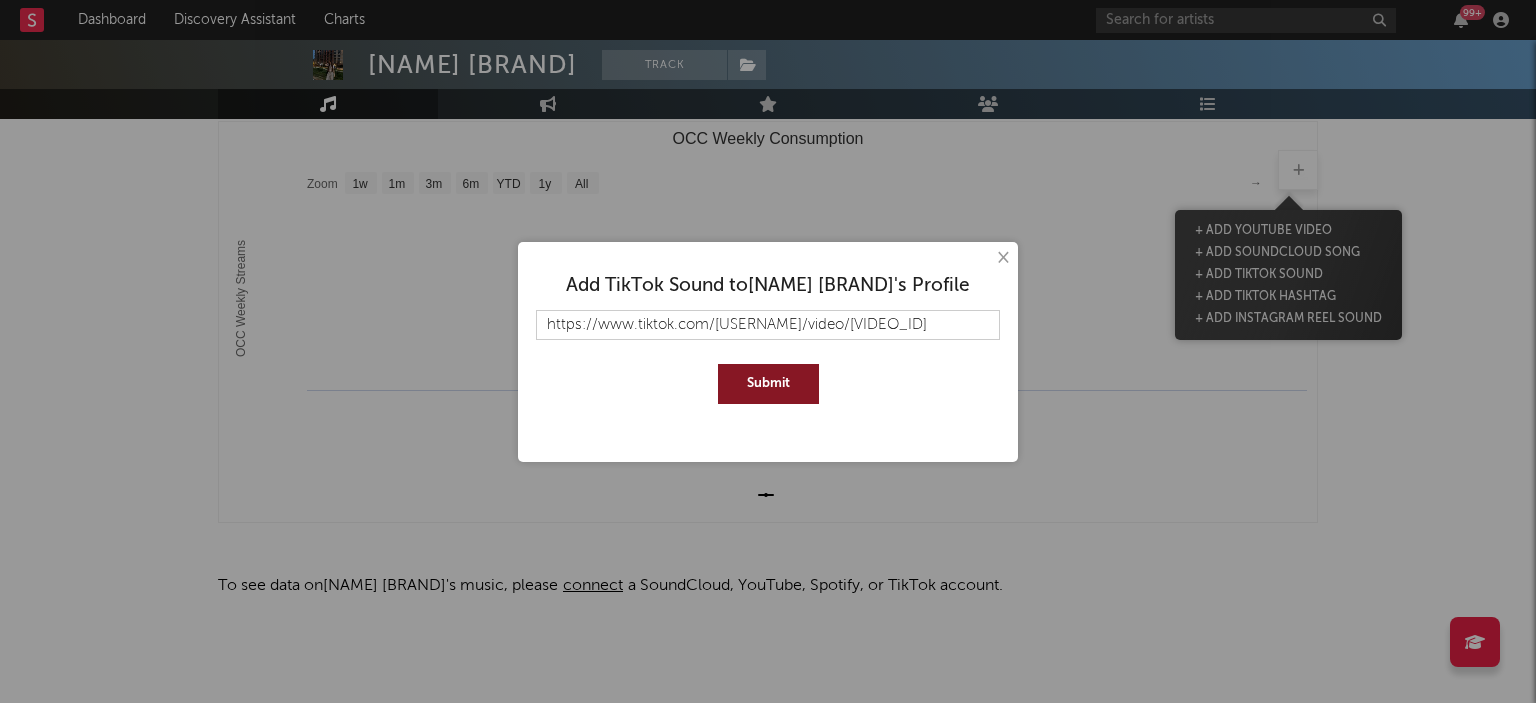 type on "https://www.tiktok.com/@dariikwq/video/7527786649569250574" 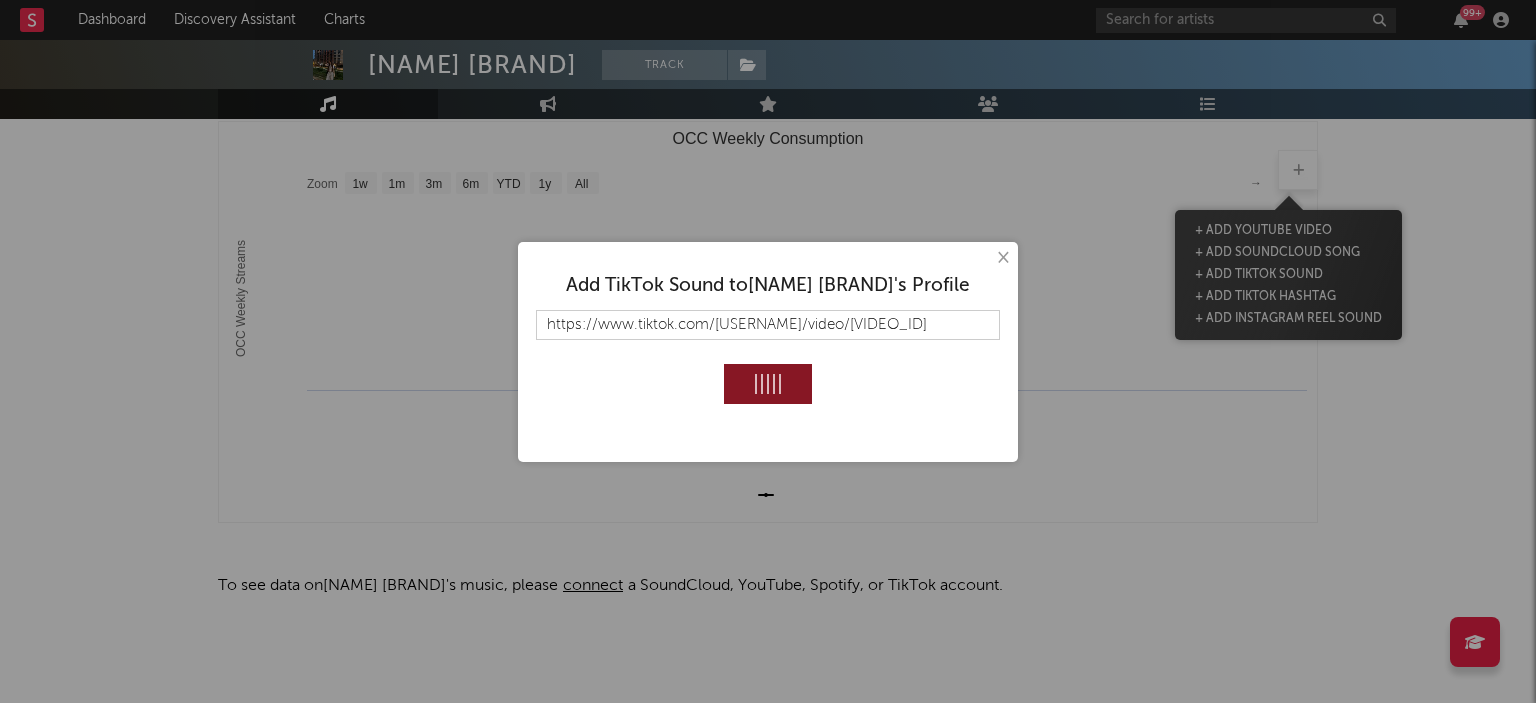 type 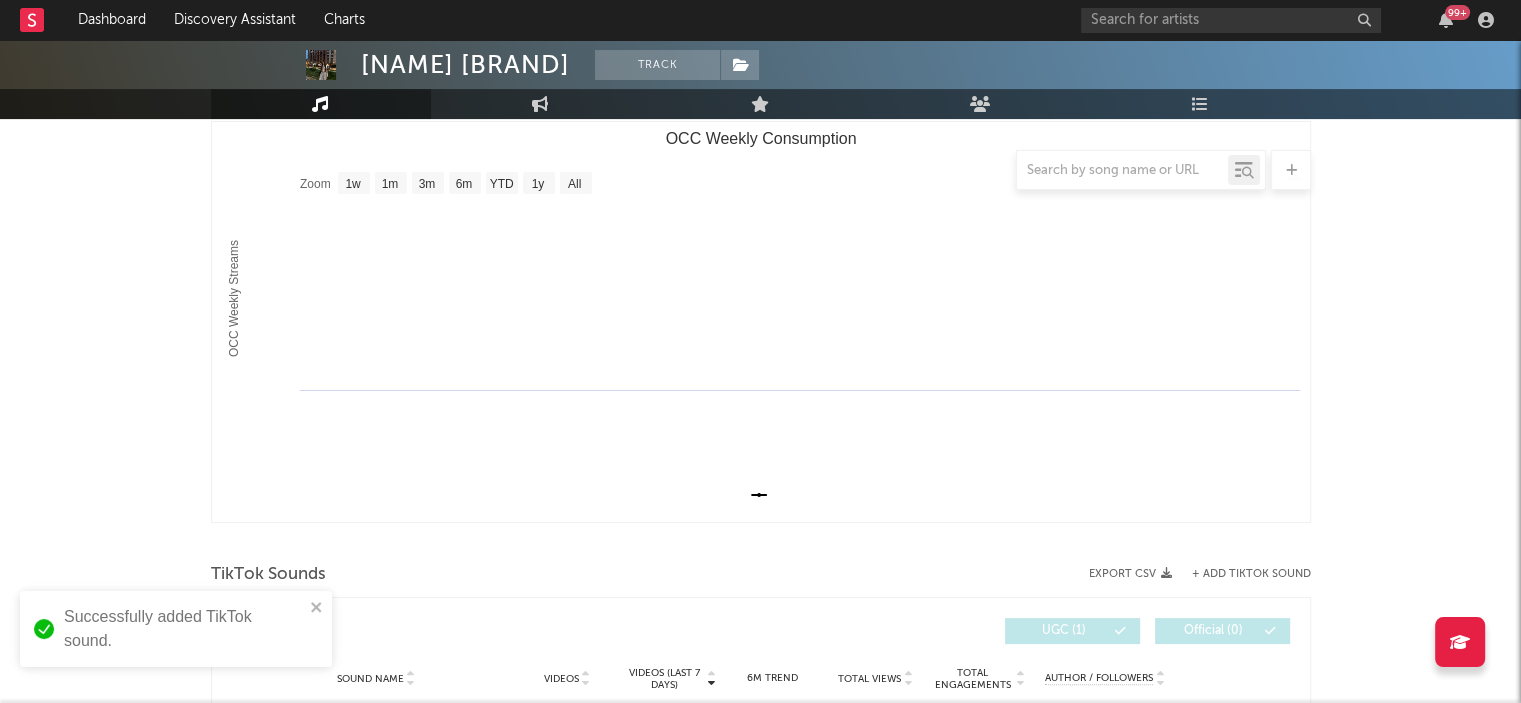 scroll, scrollTop: 471, scrollLeft: 0, axis: vertical 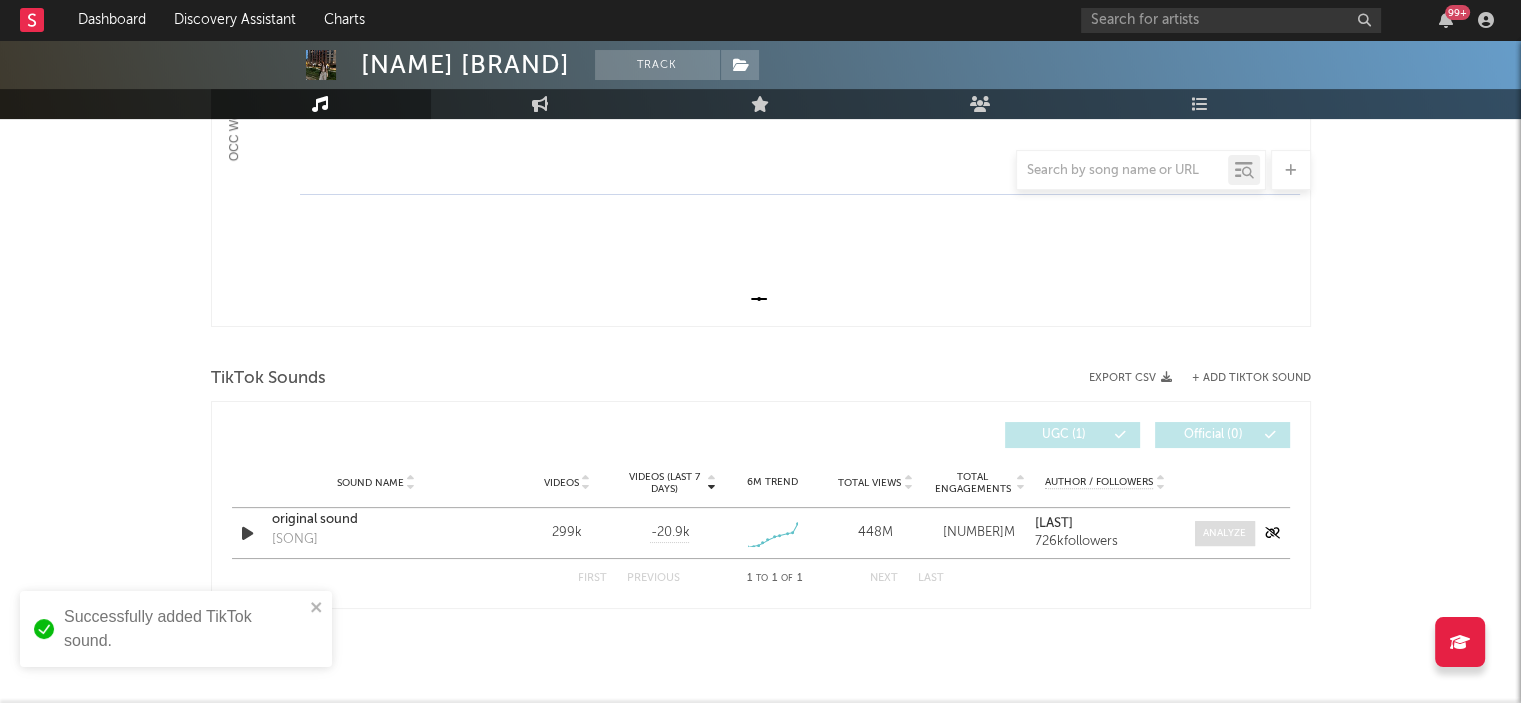 click at bounding box center [1224, 533] 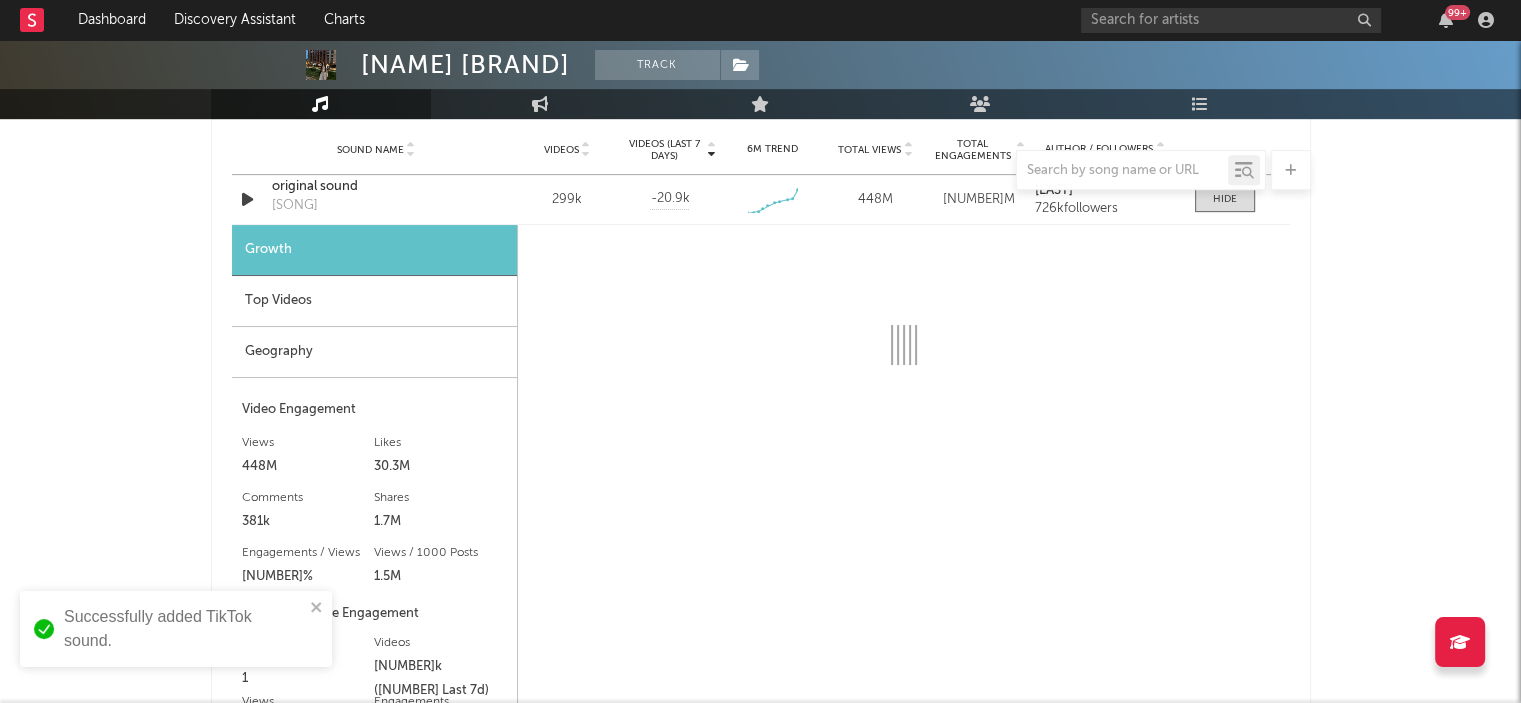 select on "1w" 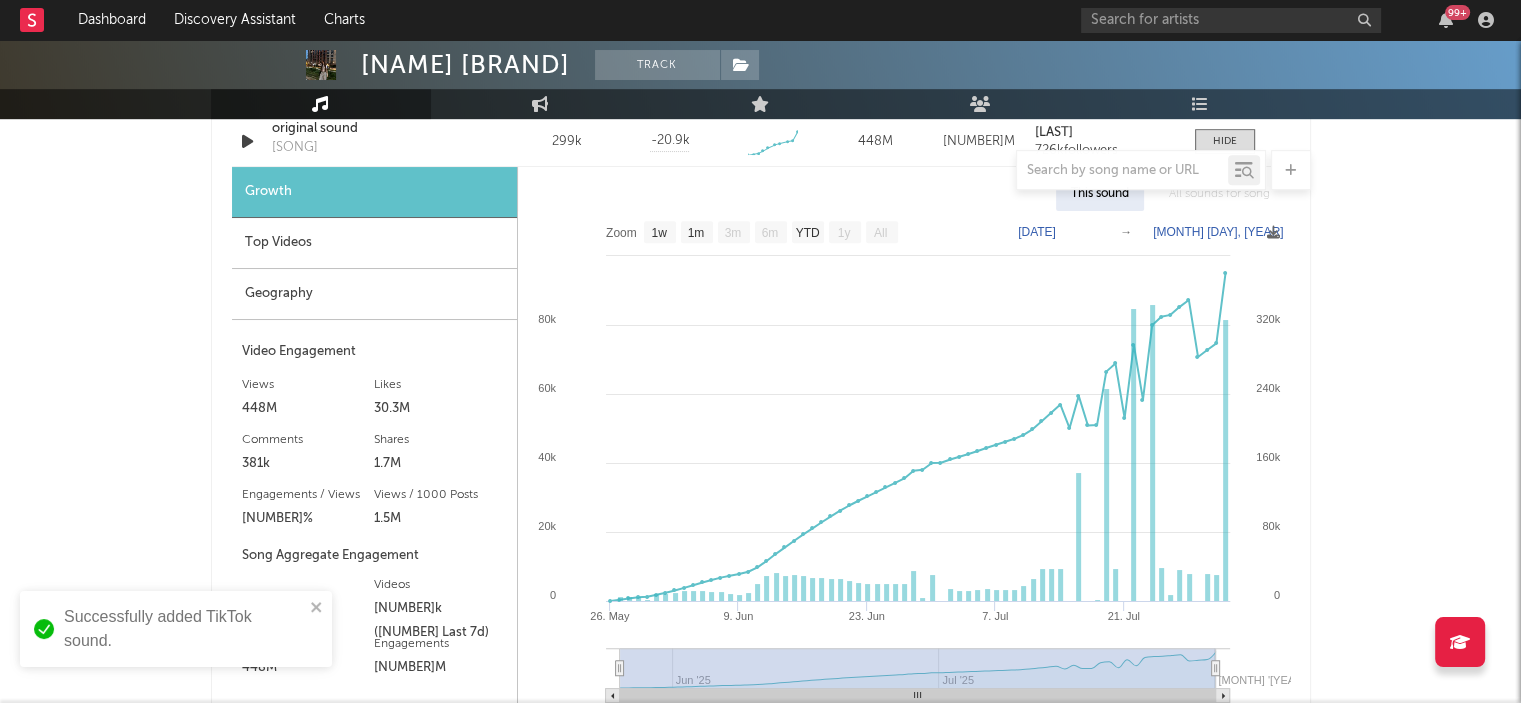 scroll, scrollTop: 863, scrollLeft: 0, axis: vertical 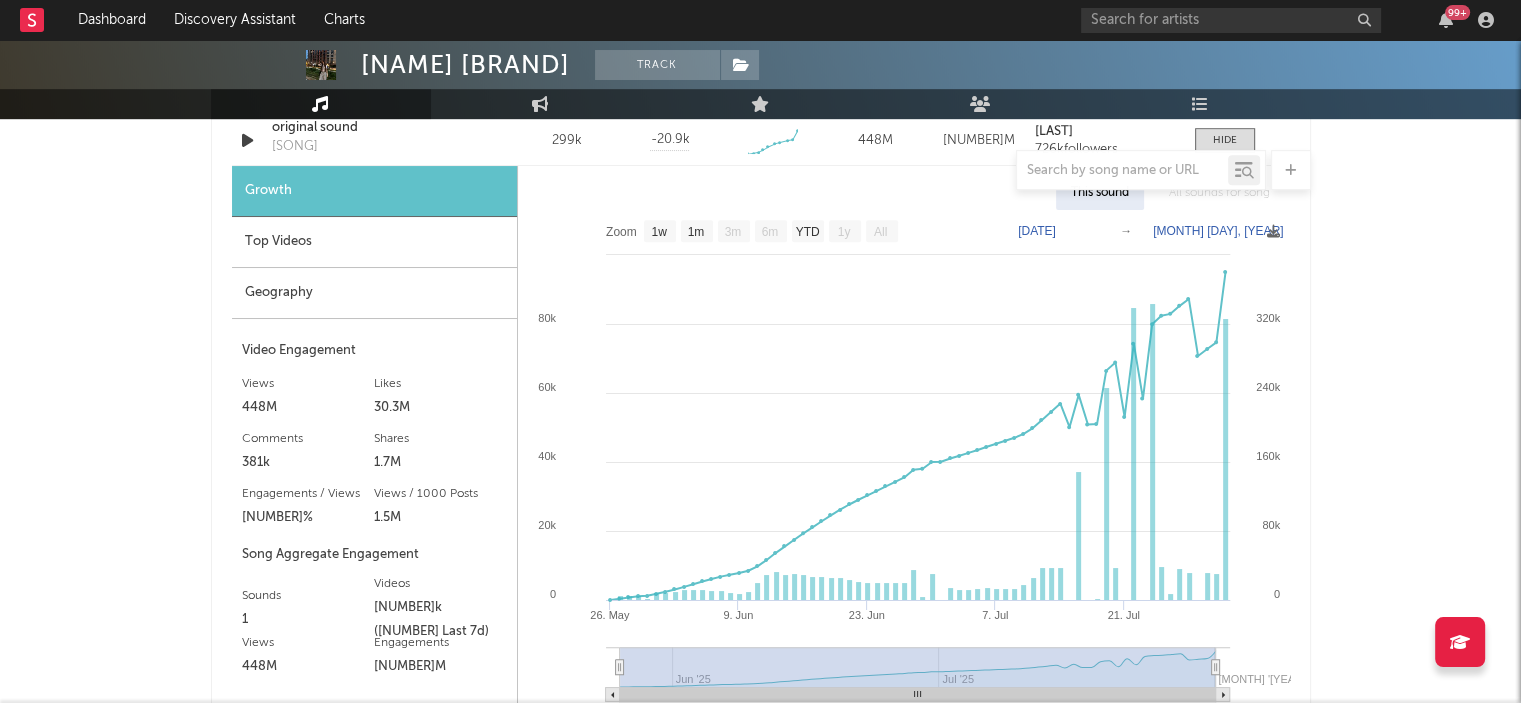 click on "Geography" at bounding box center [374, 293] 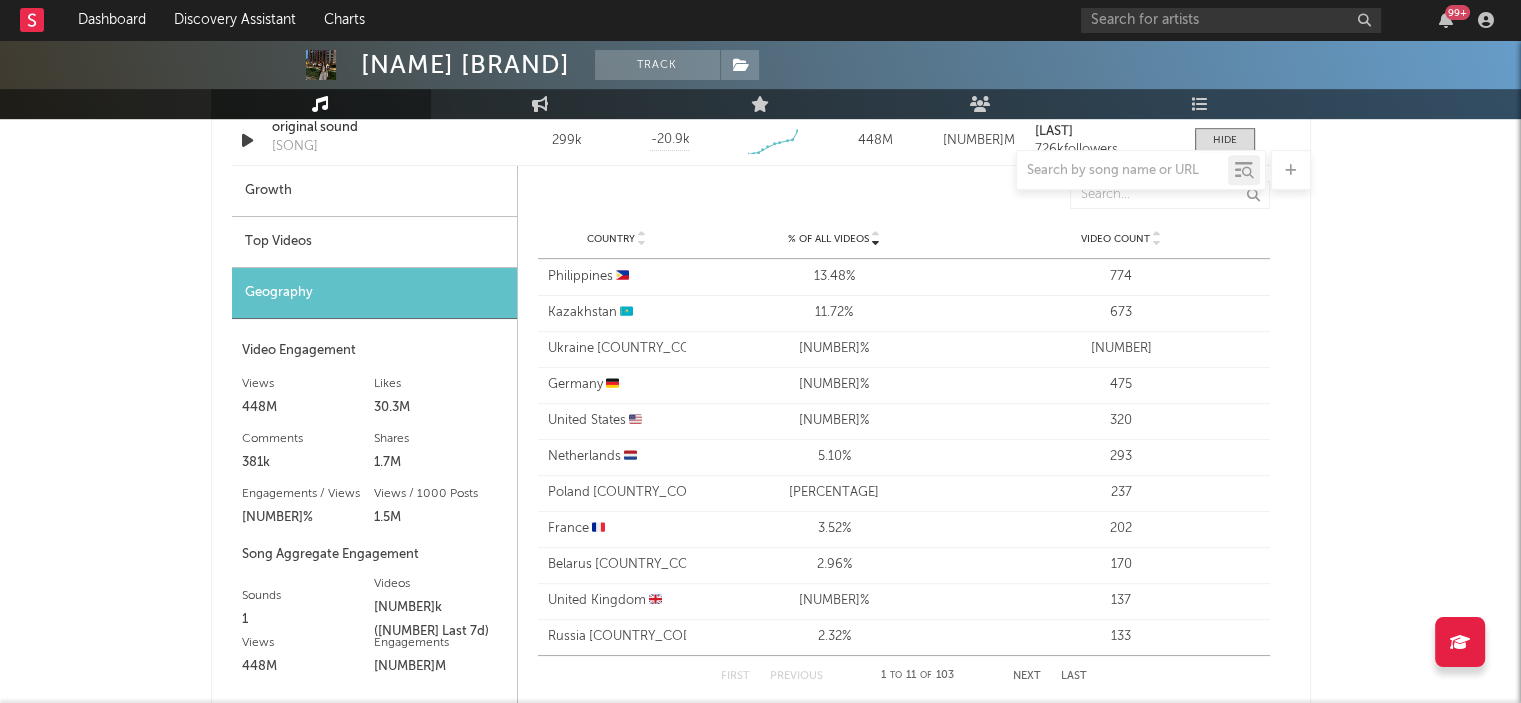 click on "8.27%" at bounding box center (834, 385) 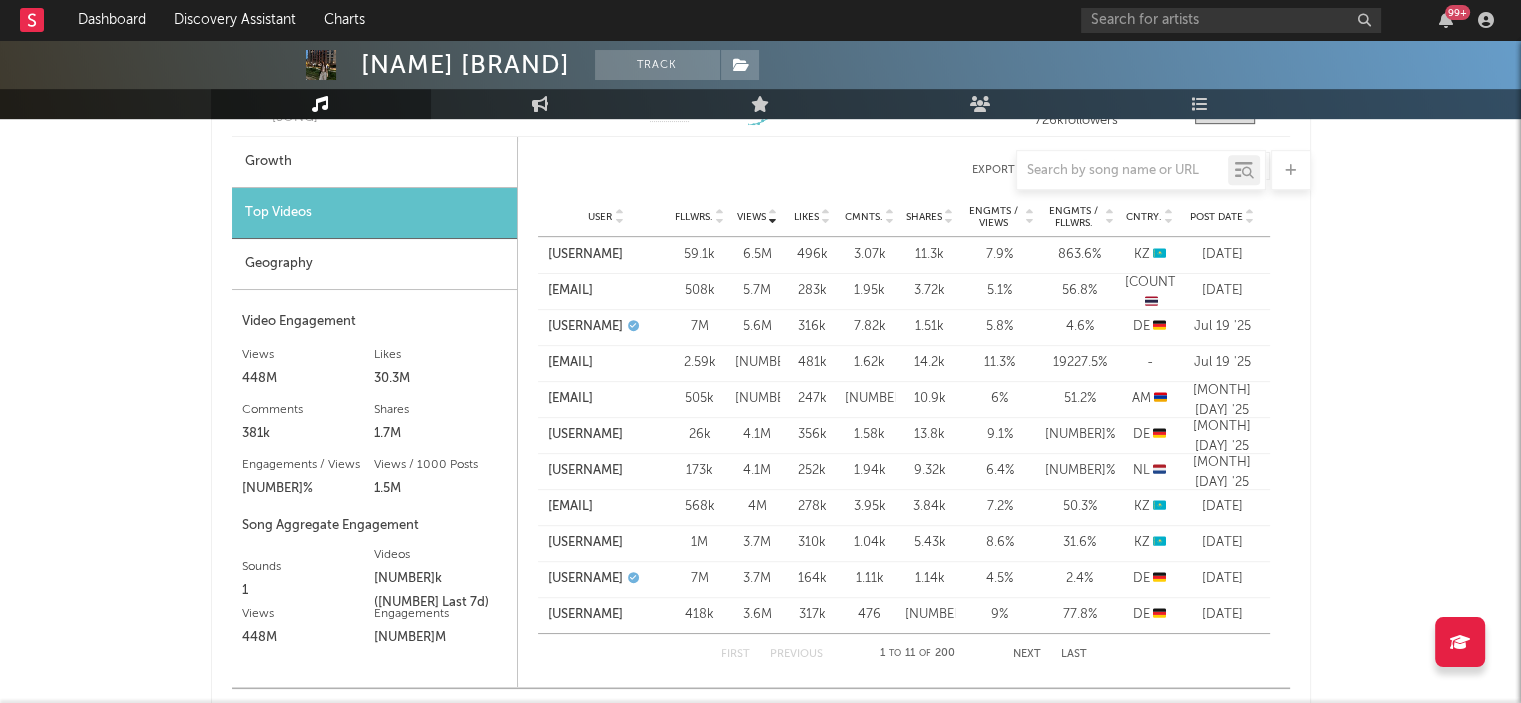 scroll, scrollTop: 894, scrollLeft: 0, axis: vertical 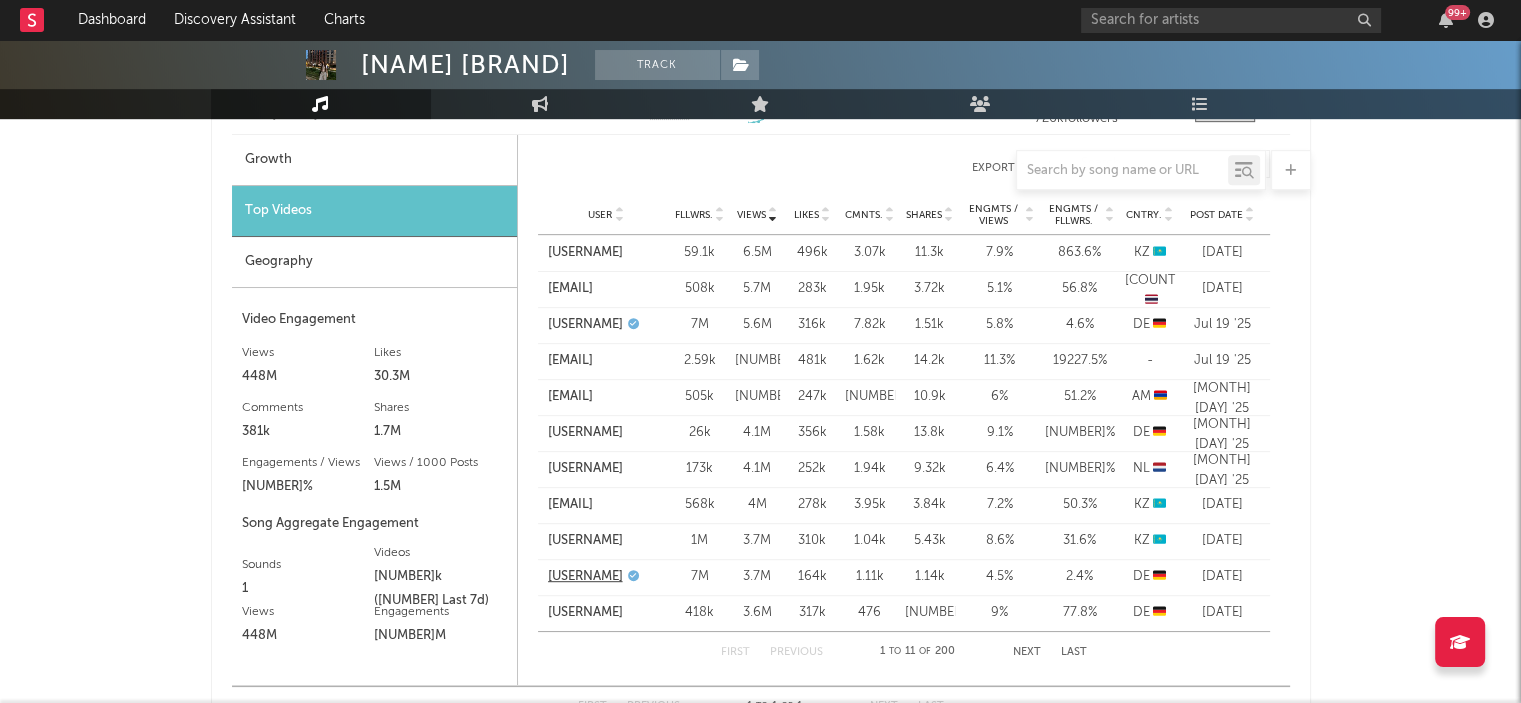 click on "@julesboringlife" at bounding box center [585, 577] 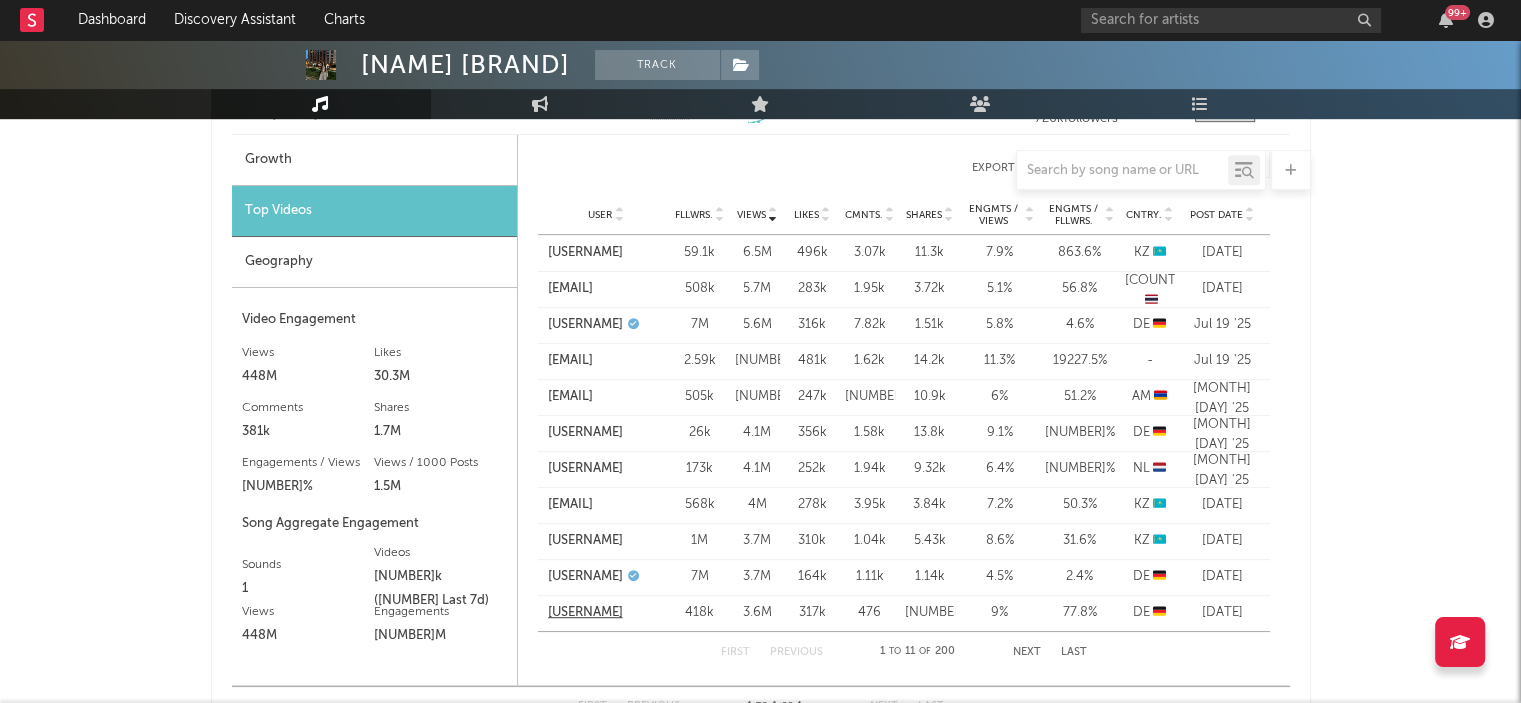 click on "@arkaaashaa" at bounding box center [585, 613] 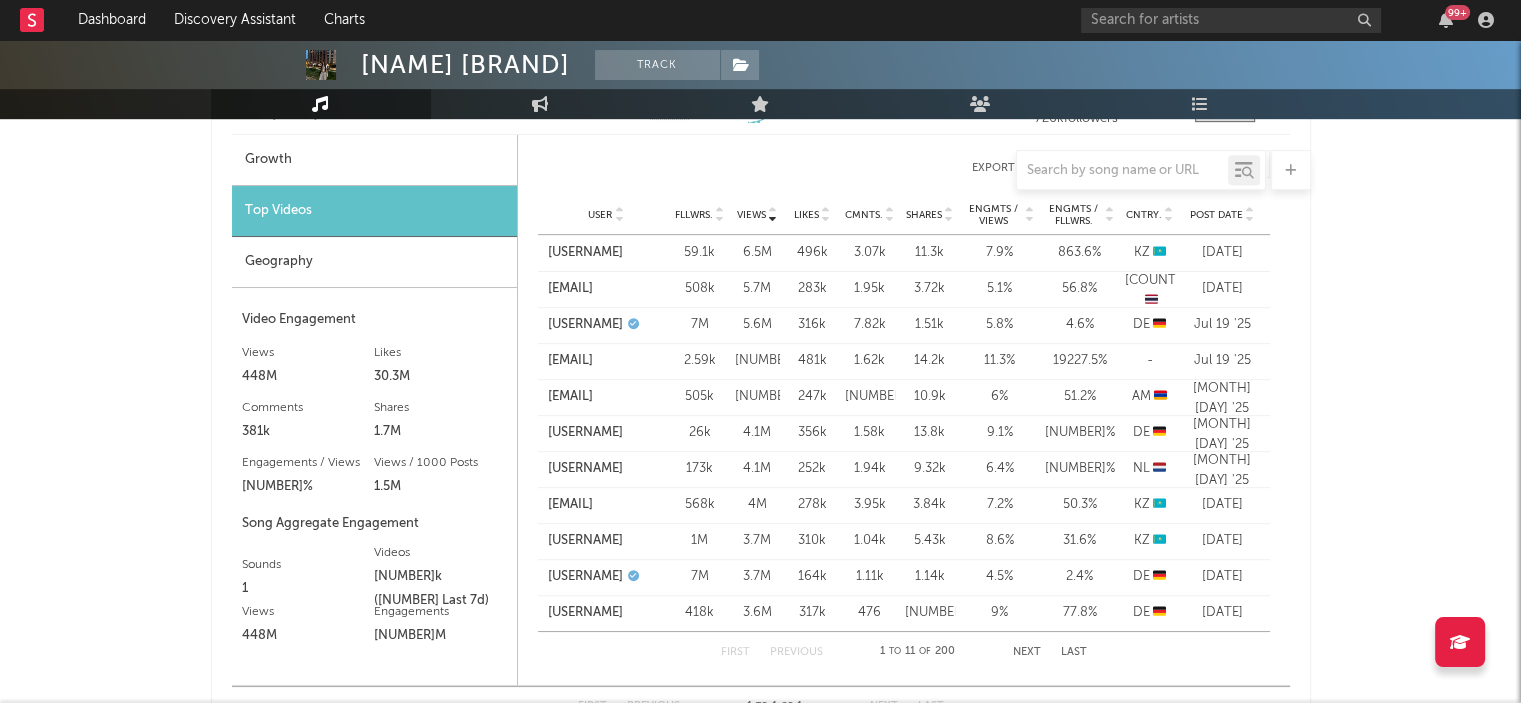 click on "Next" at bounding box center [1027, 652] 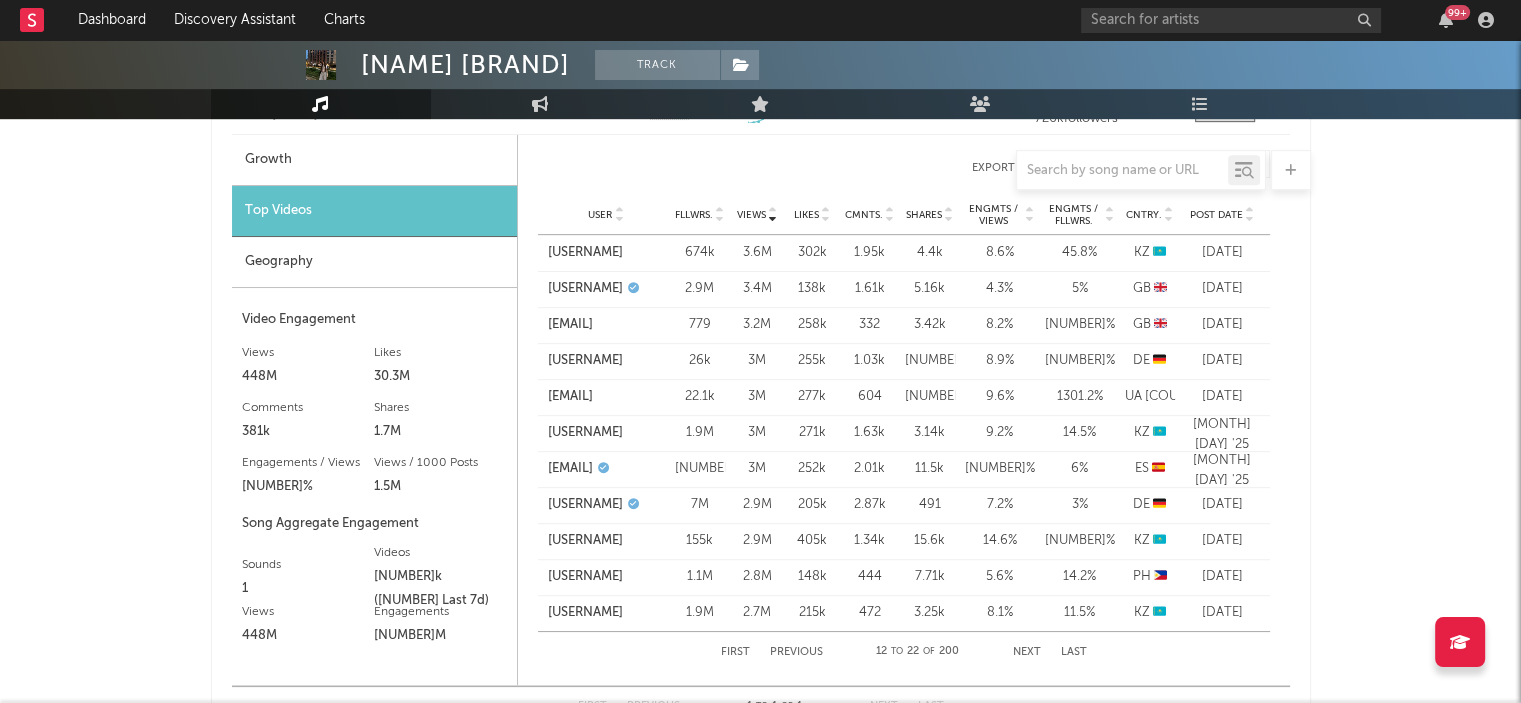 click on "Next" at bounding box center (1027, 652) 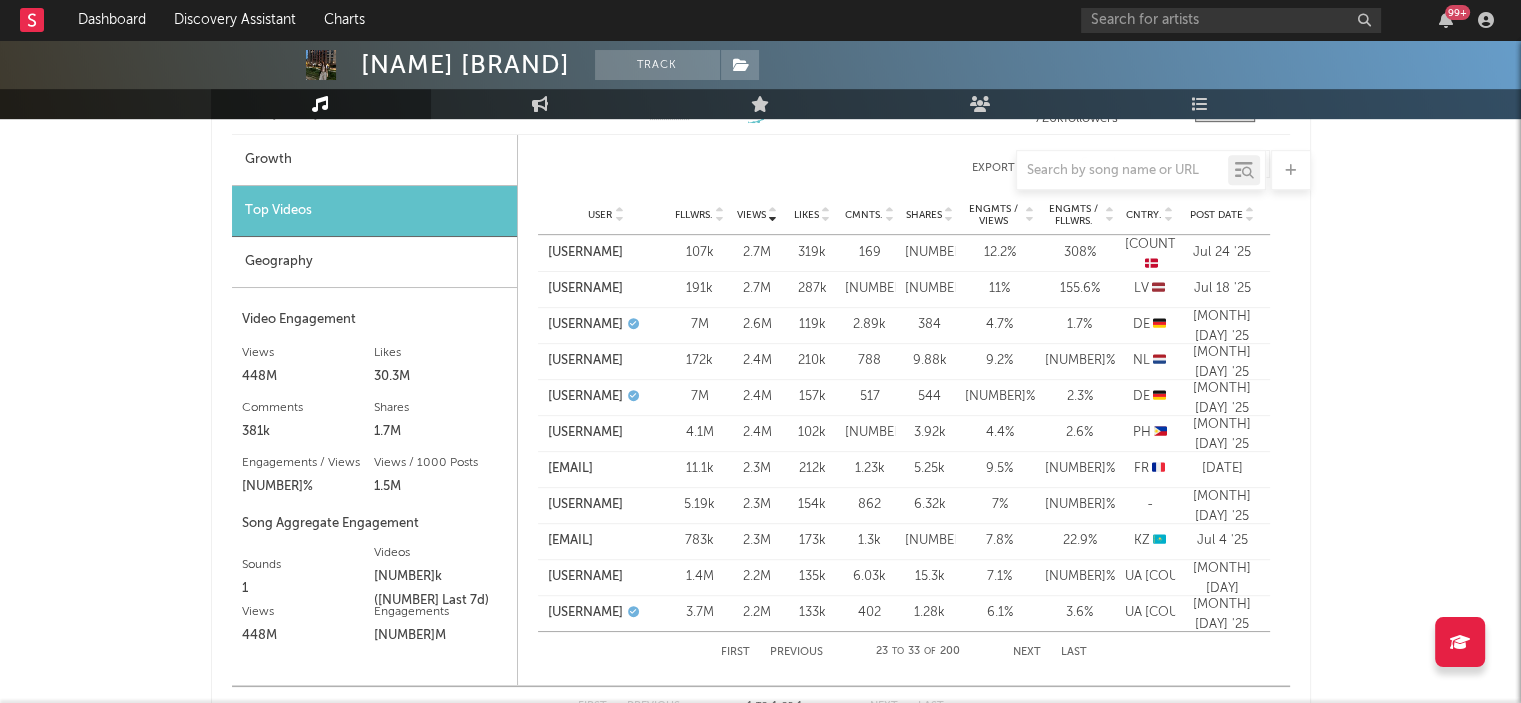 click on "Next" at bounding box center (1027, 652) 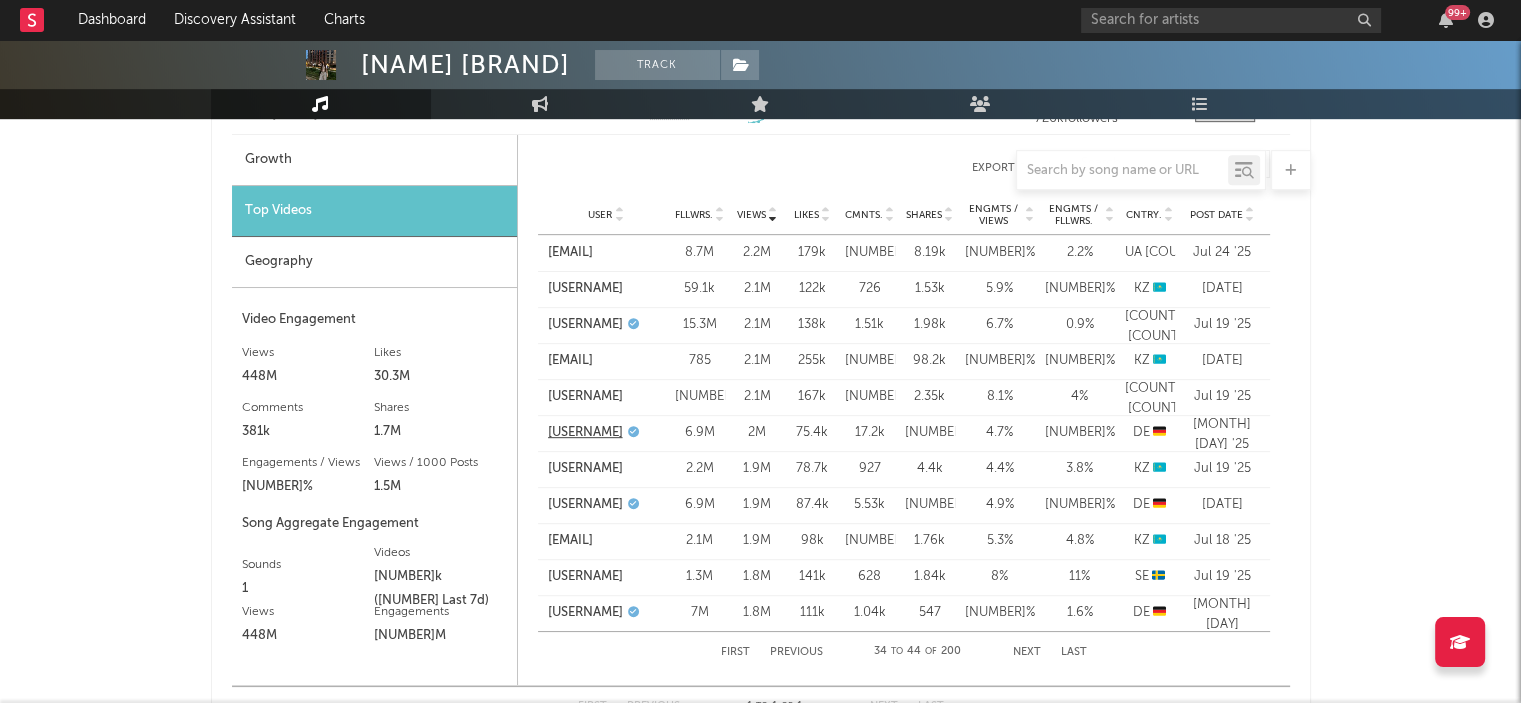click on "@emiirbayrak" at bounding box center (585, 433) 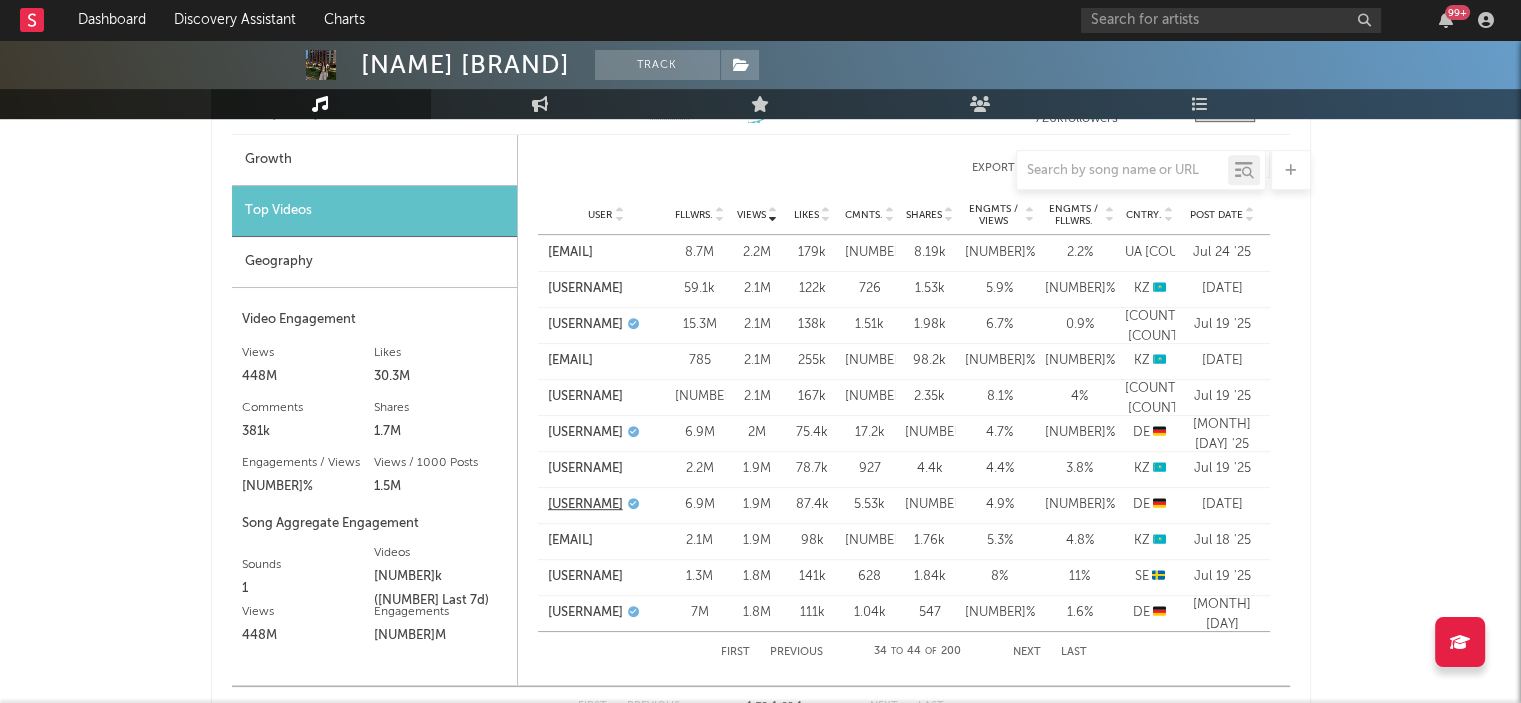 click on "@emiirbayrak" at bounding box center [585, 505] 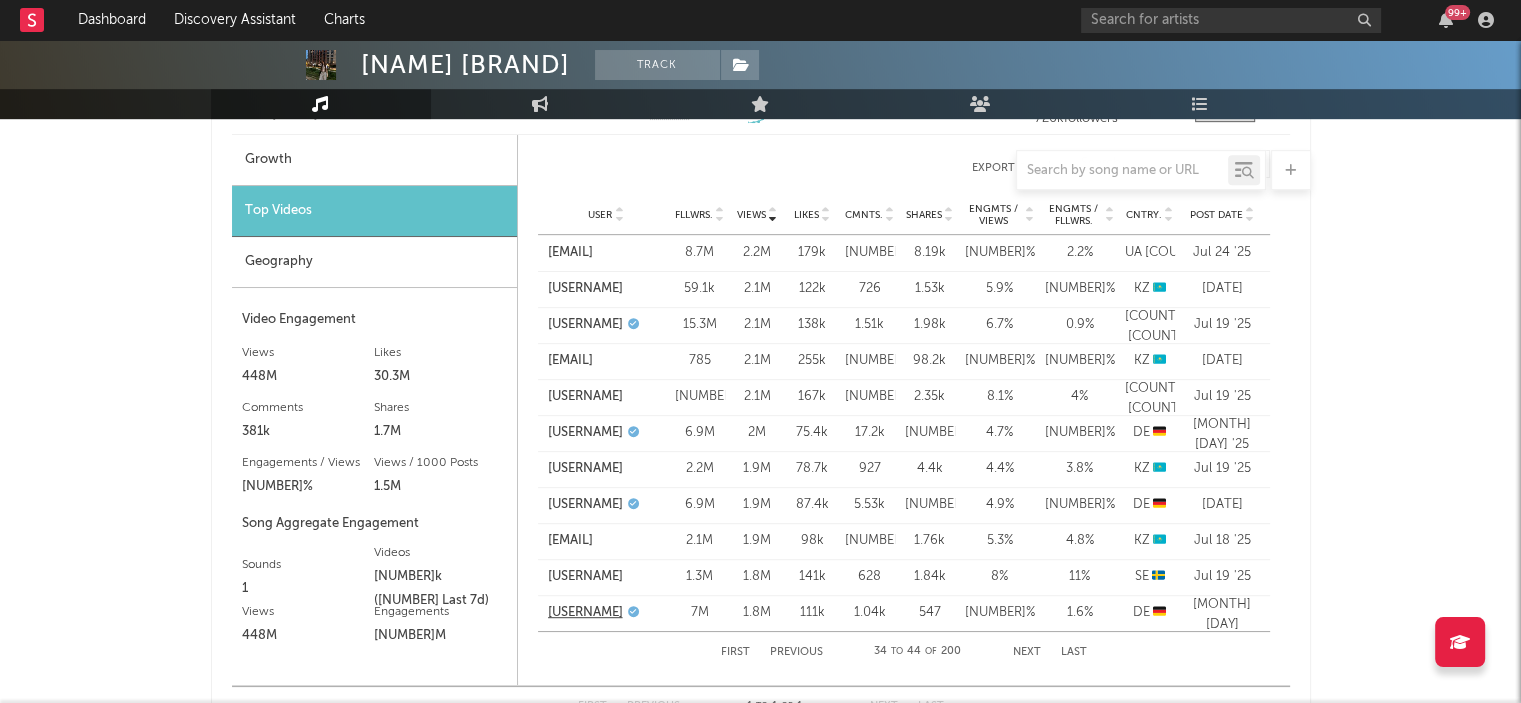 click on "@julesboringlife" at bounding box center (585, 613) 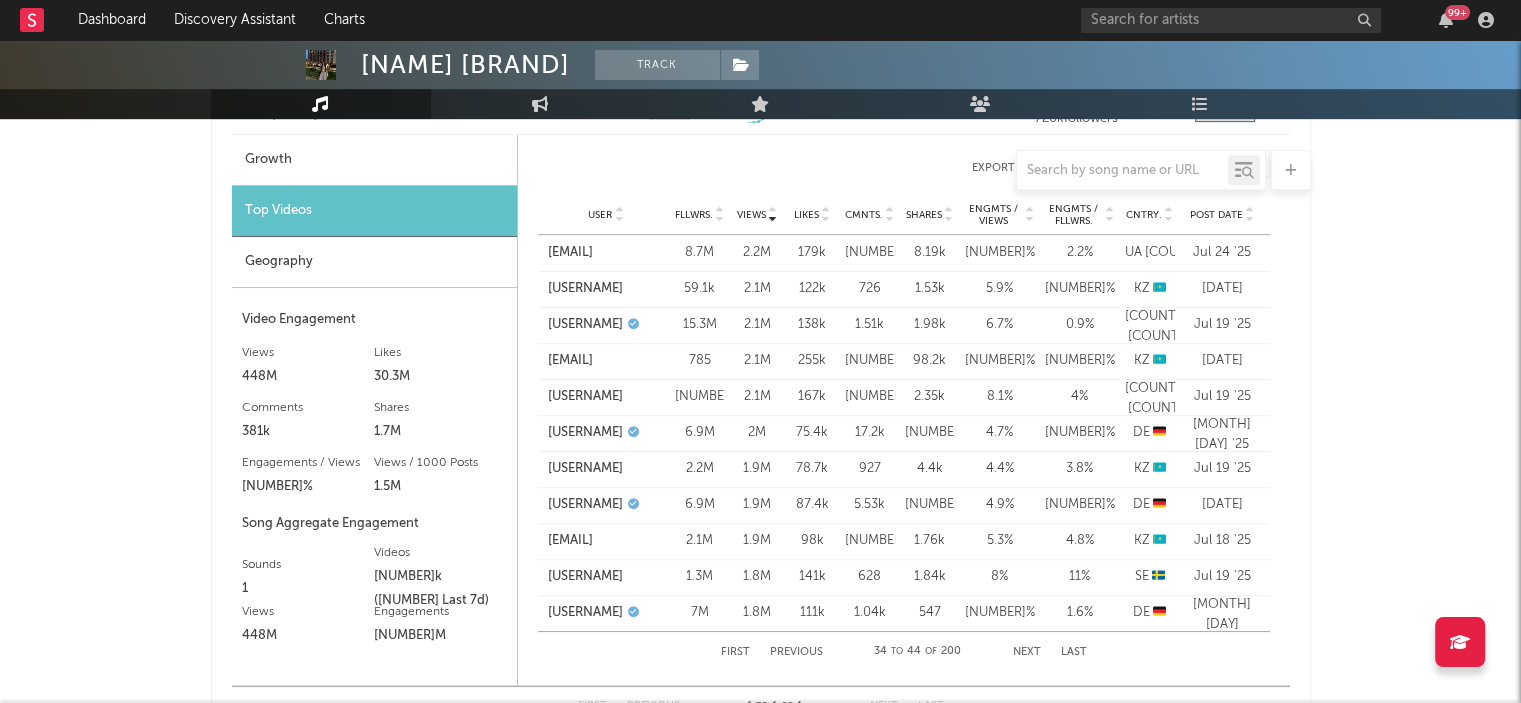 click on "Next" at bounding box center [1027, 652] 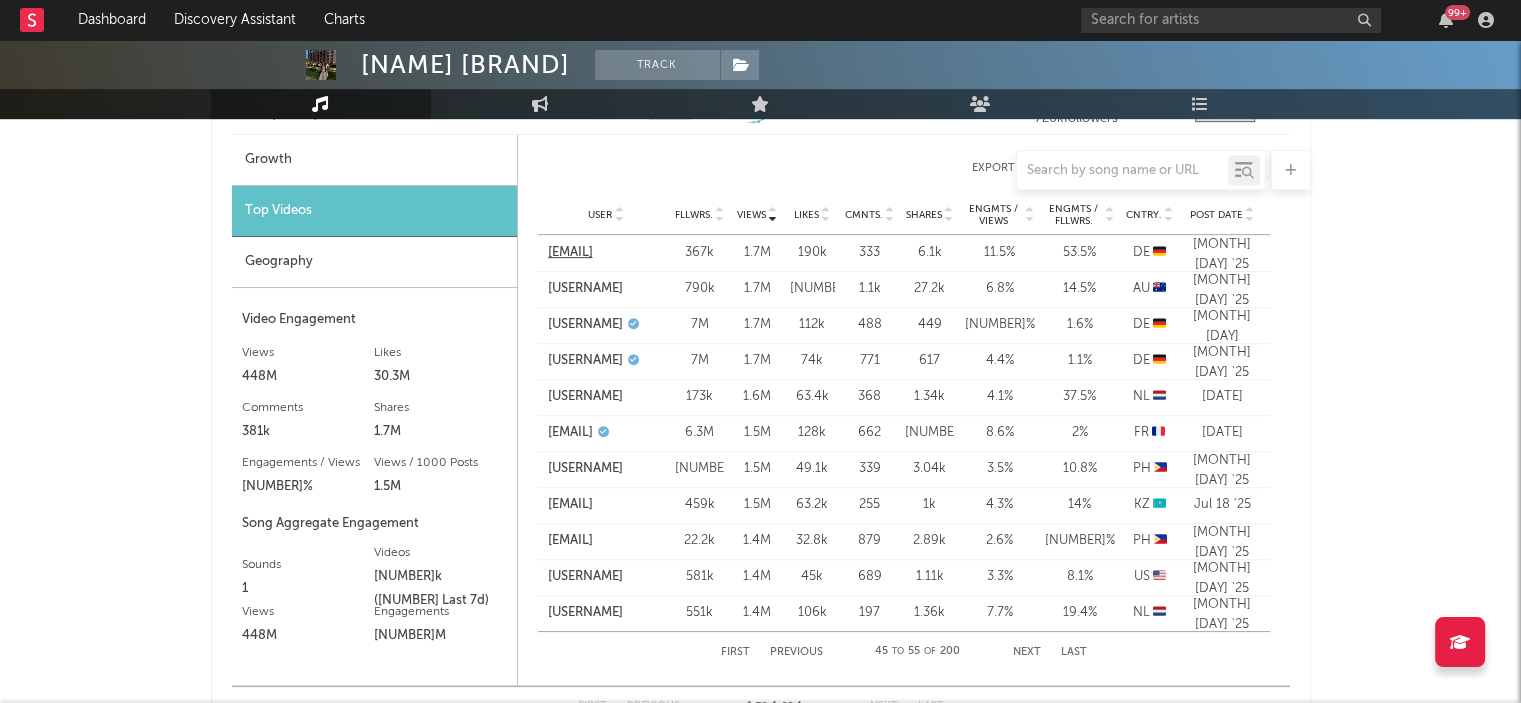 click on "@vlea20" at bounding box center (570, 253) 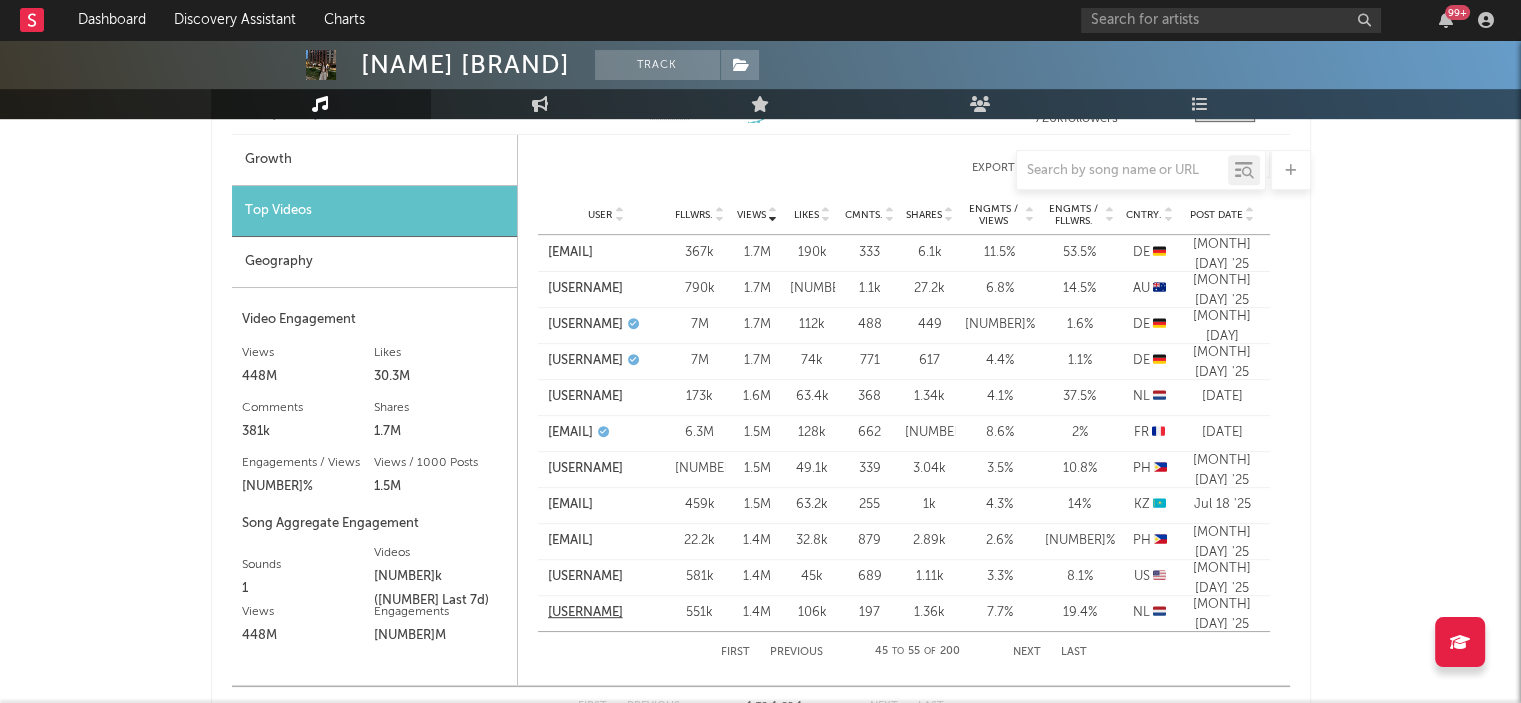 click on "@aziatka_17" at bounding box center (585, 613) 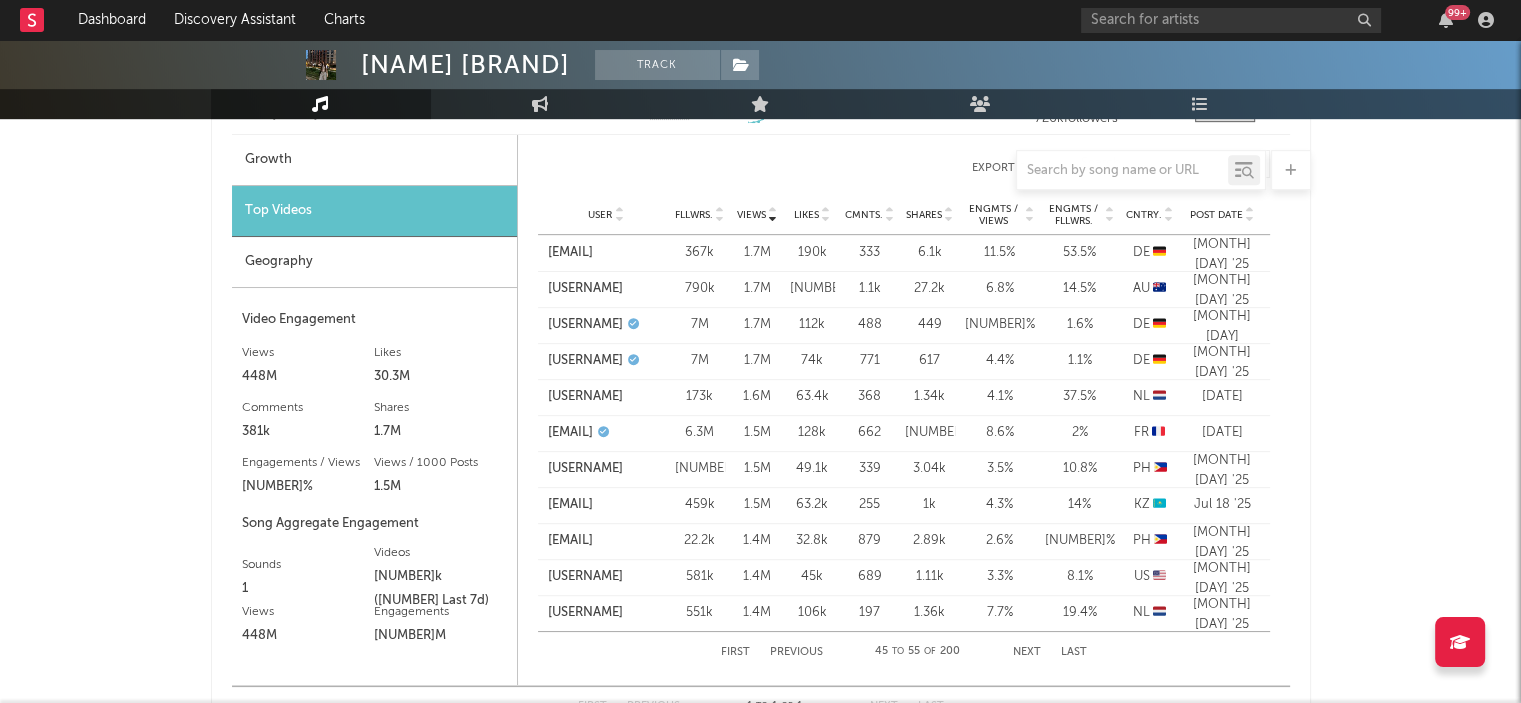 click on "First Previous 45   to   55   of   200 Next Last" at bounding box center [904, 652] 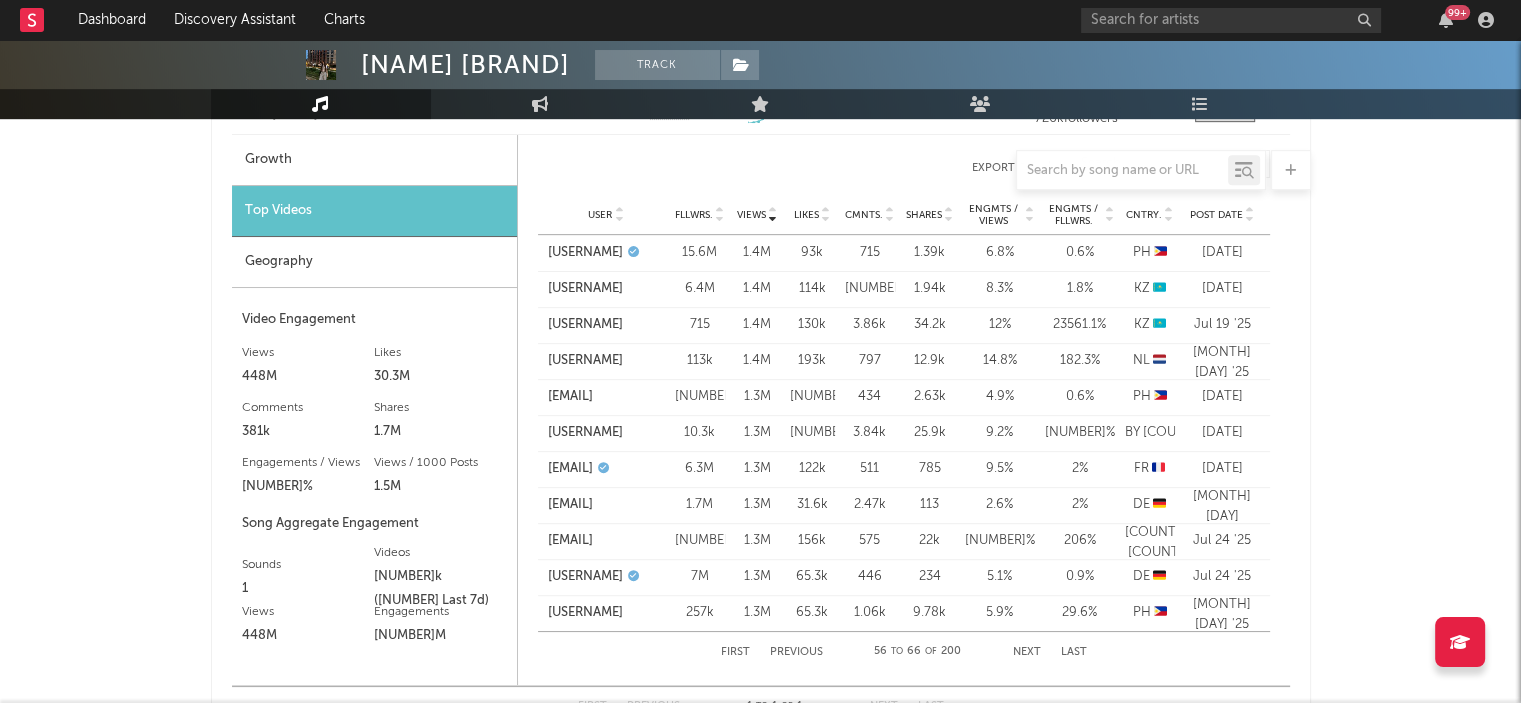 click on "Next" at bounding box center [1027, 652] 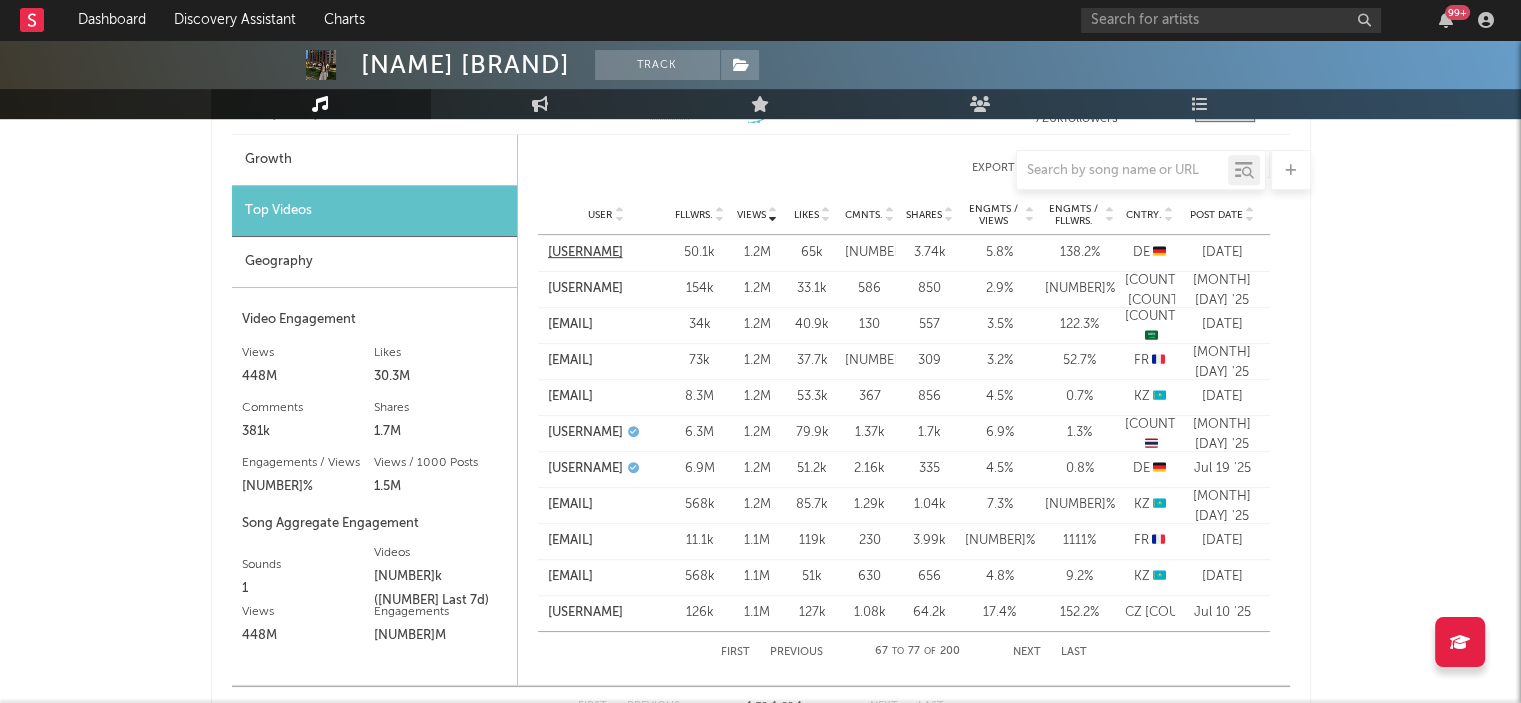 click on "@evgeniya.ermak" at bounding box center [585, 253] 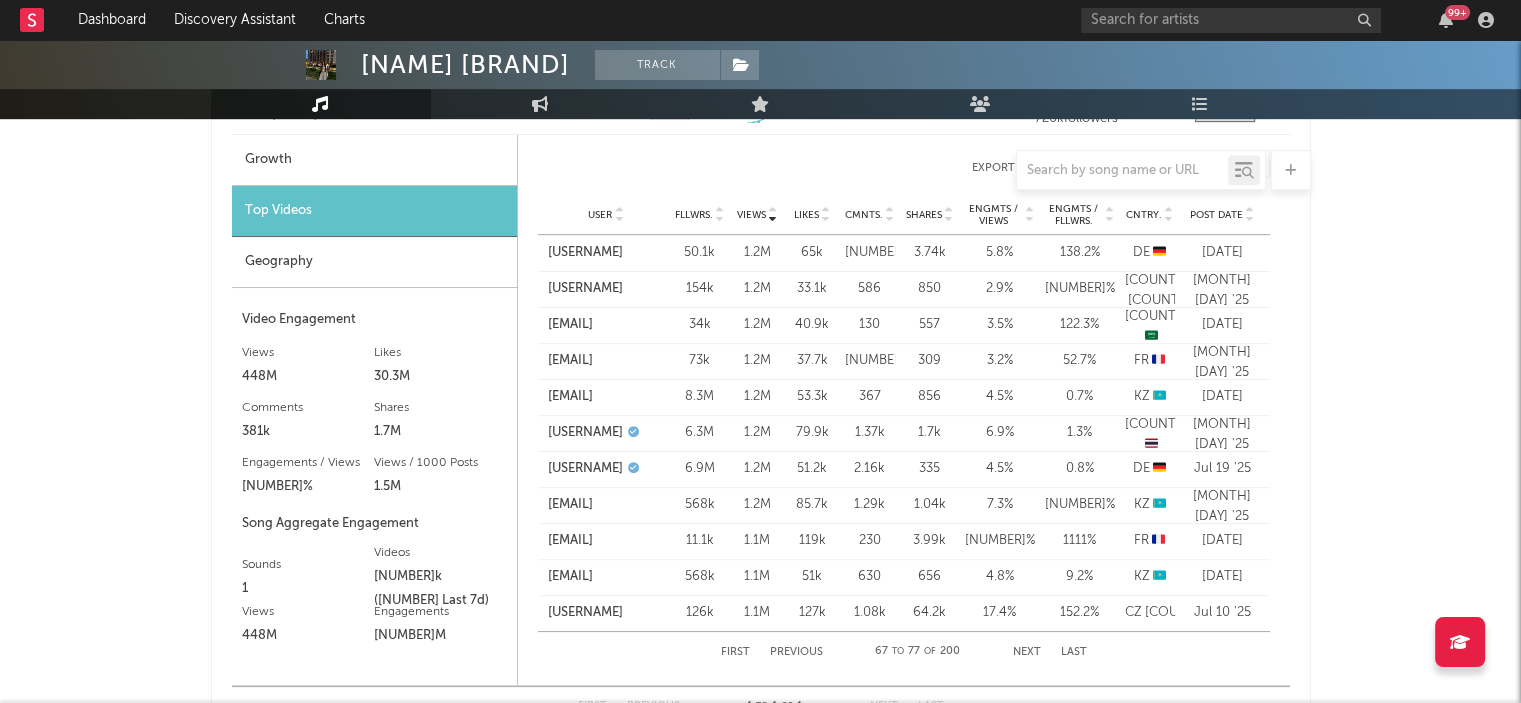 click on "Next" at bounding box center (1027, 652) 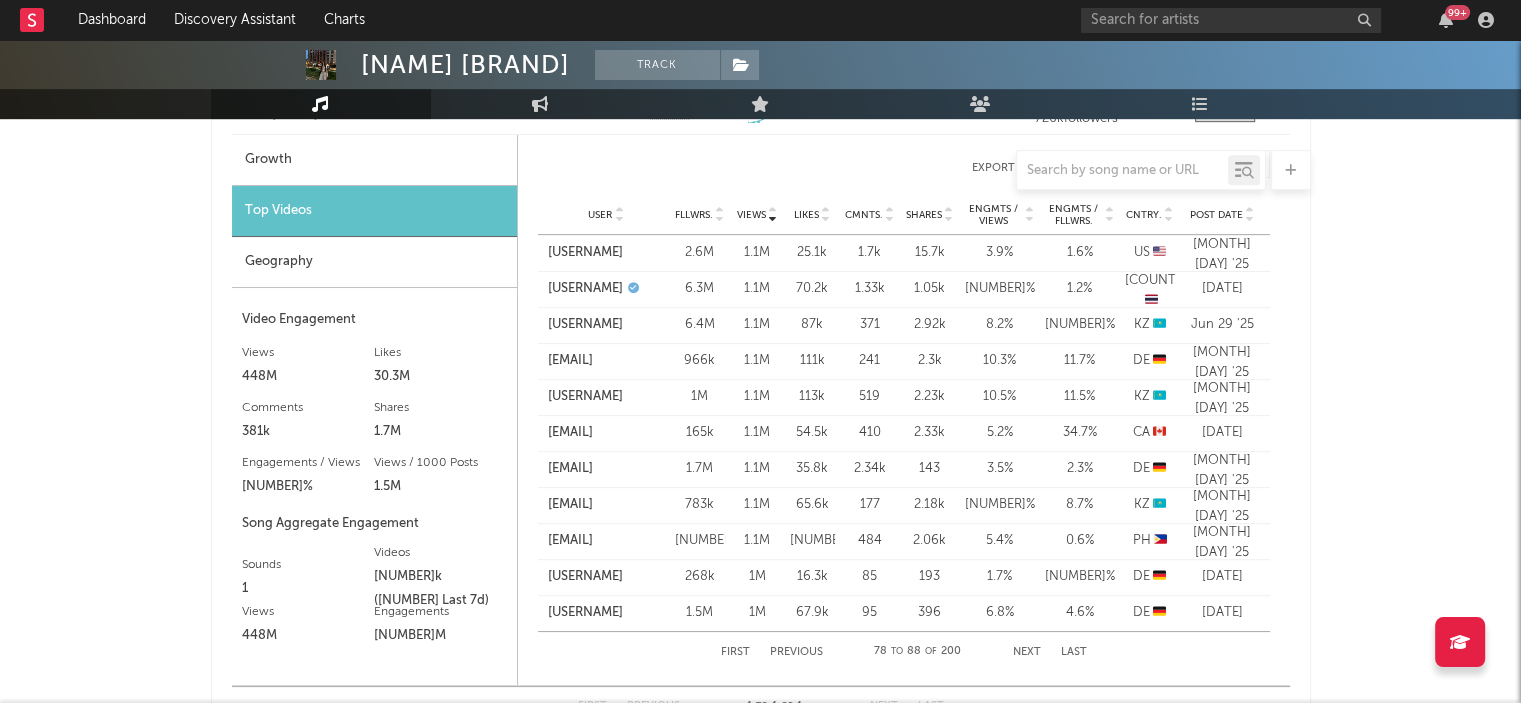 click at bounding box center (1169, 219) 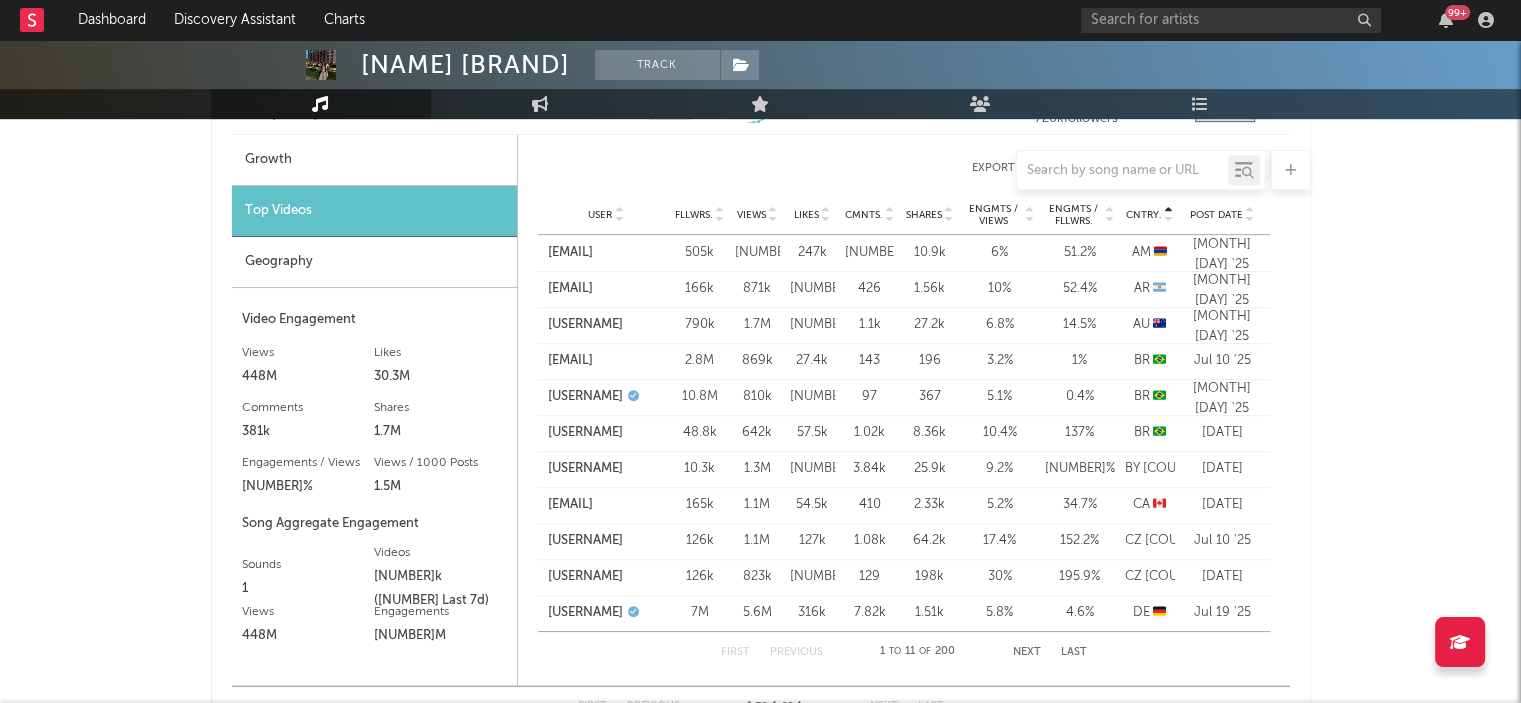 click on "First" at bounding box center (735, 652) 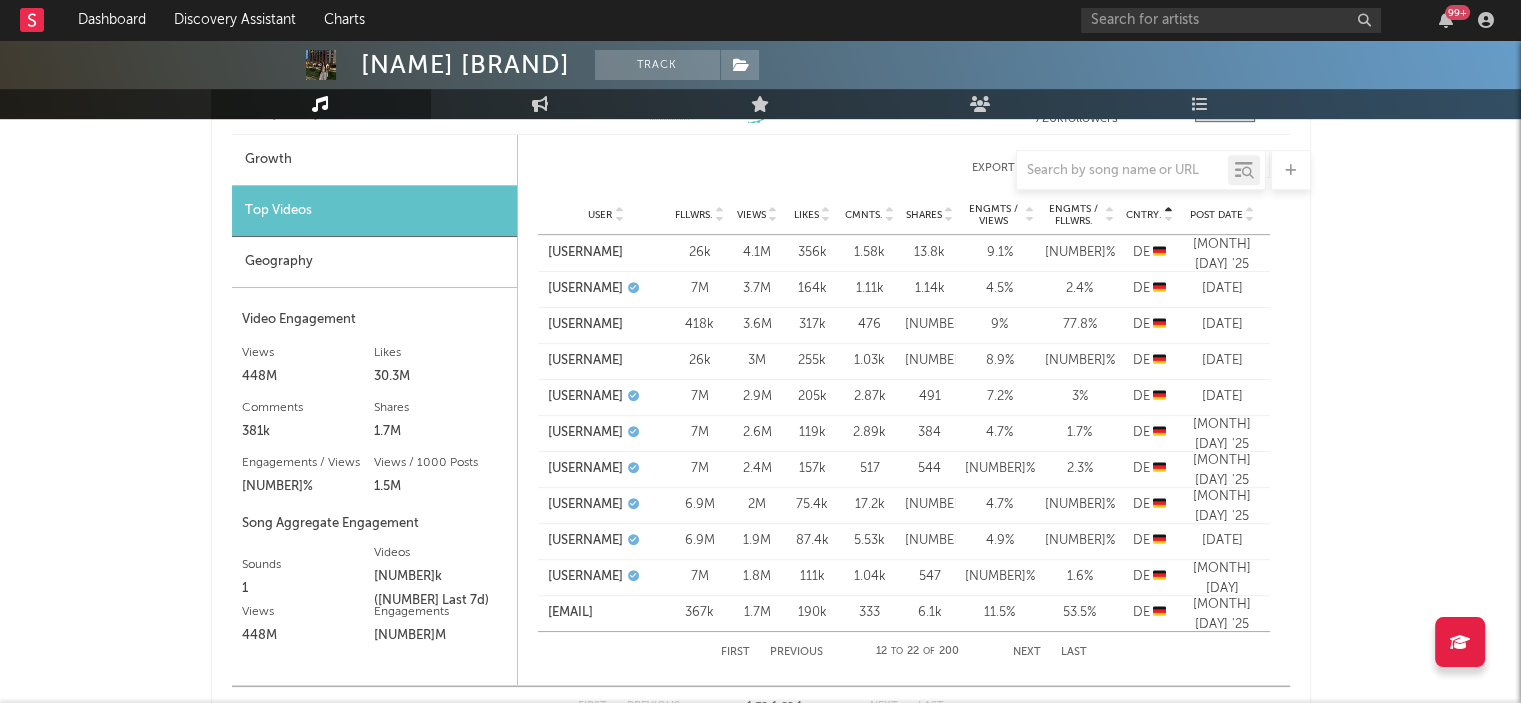 click on "Next" at bounding box center [1027, 652] 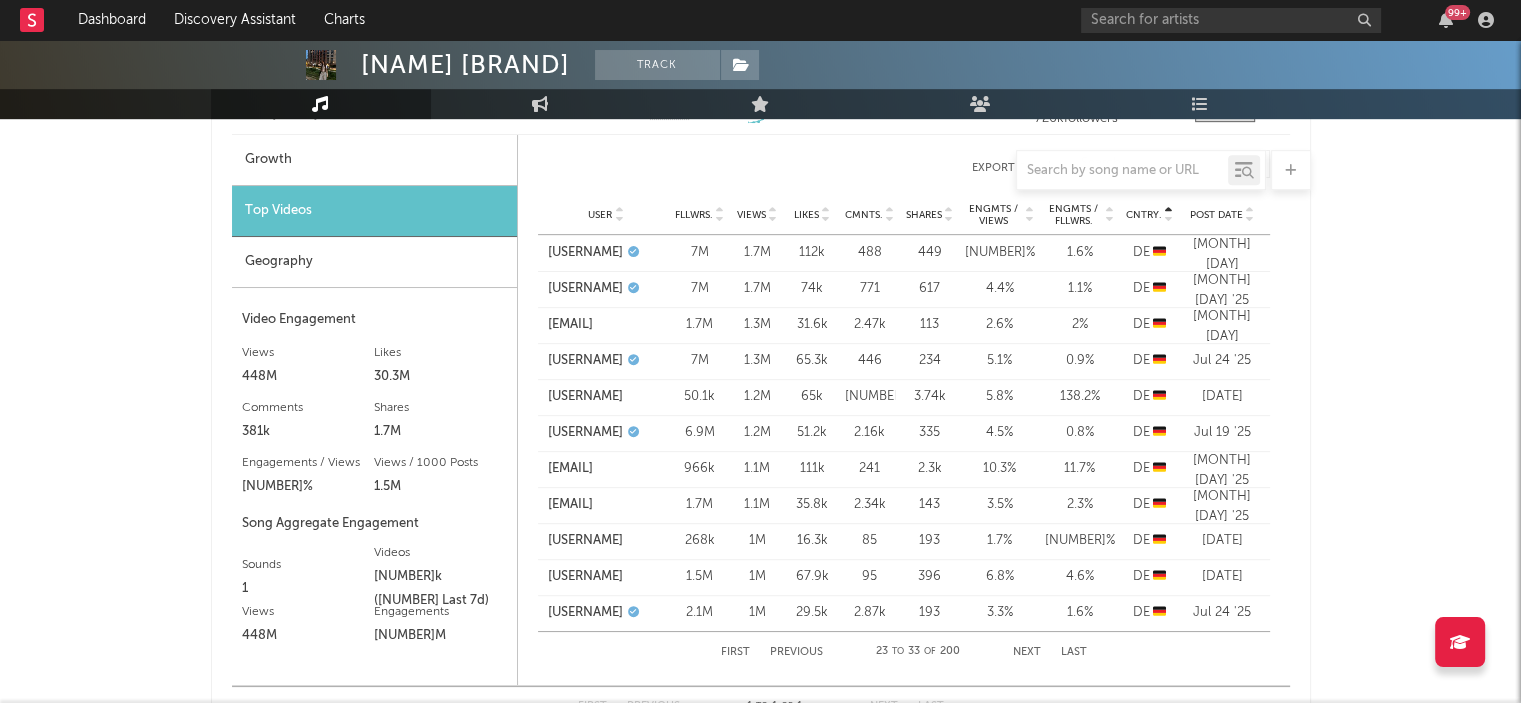 drag, startPoint x: 593, startPoint y: 607, endPoint x: 554, endPoint y: 643, distance: 53.075417 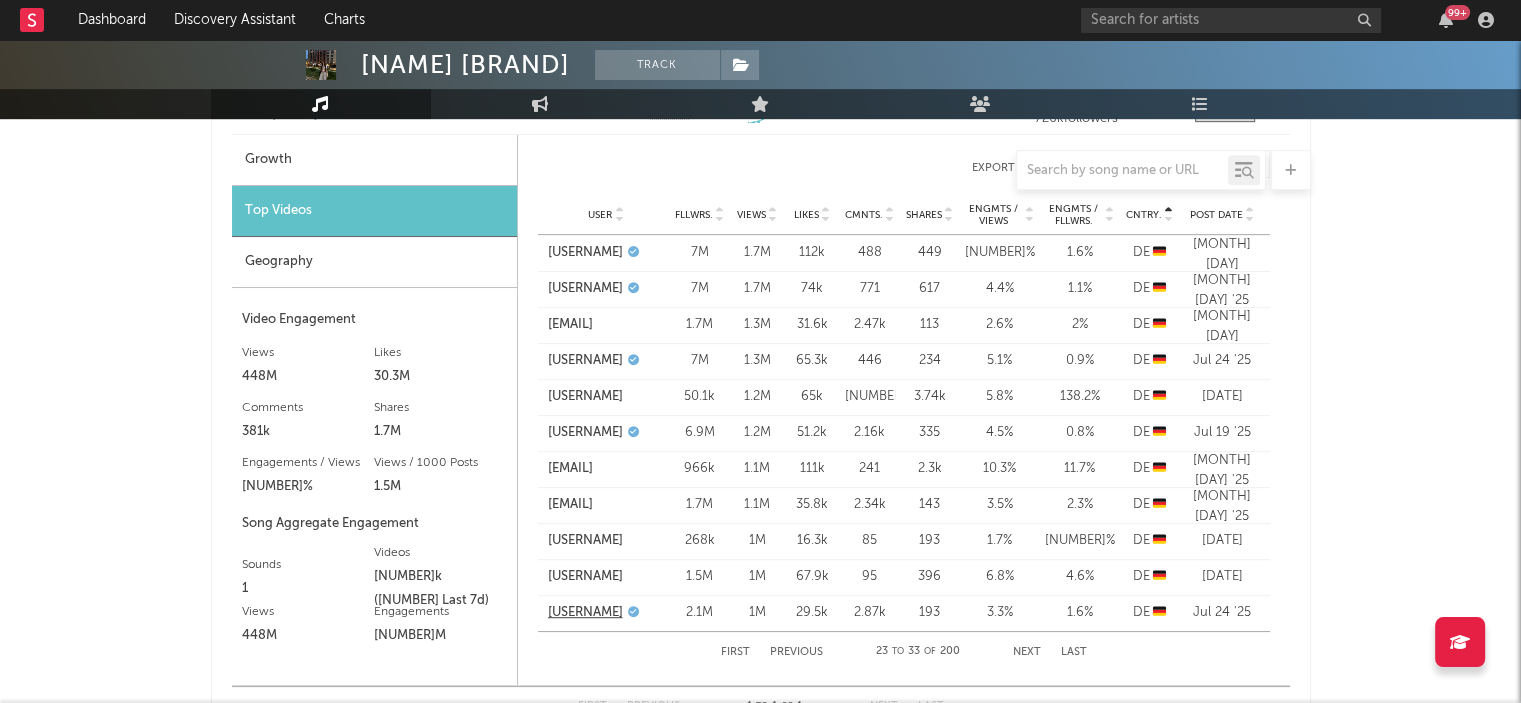 click on "@silanmakeup" at bounding box center [585, 613] 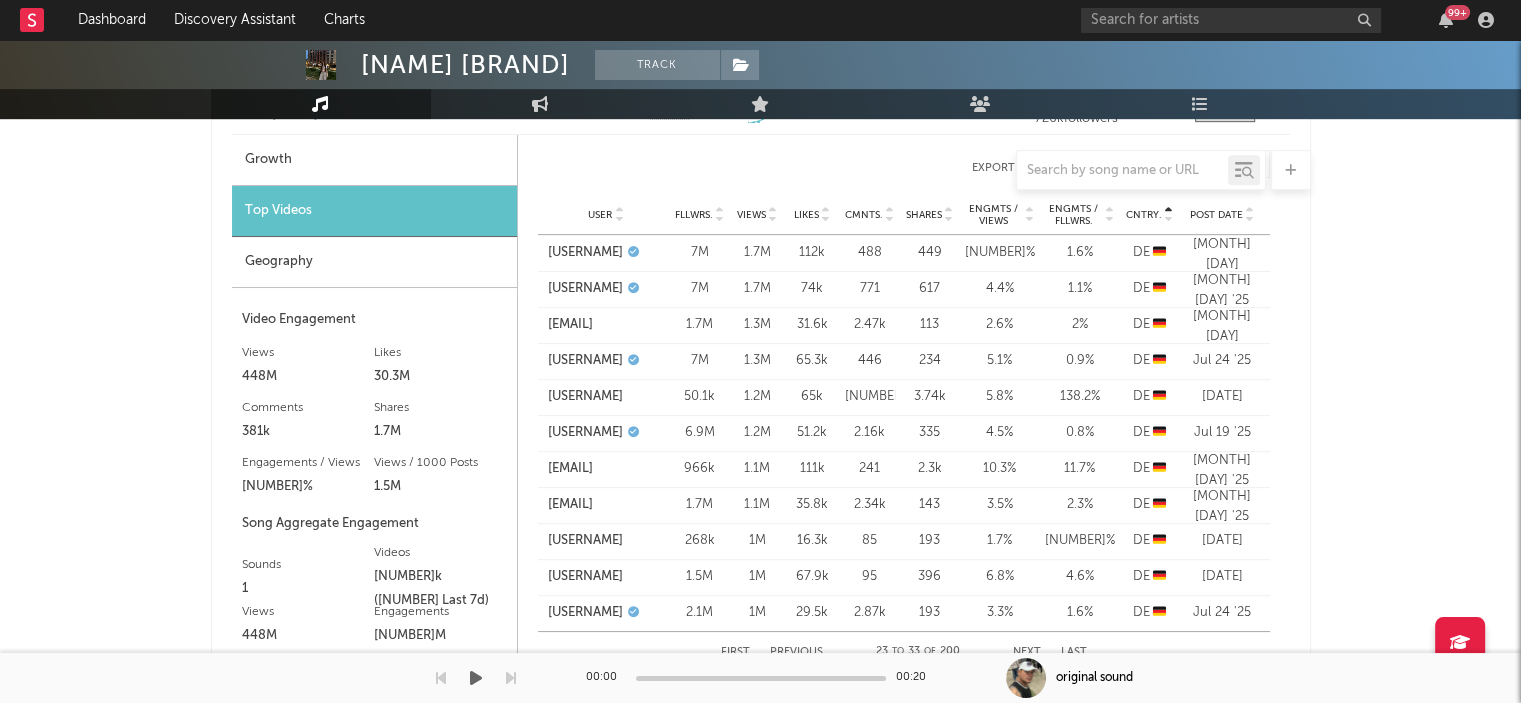 click on "00:00 00:20" at bounding box center (761, 678) 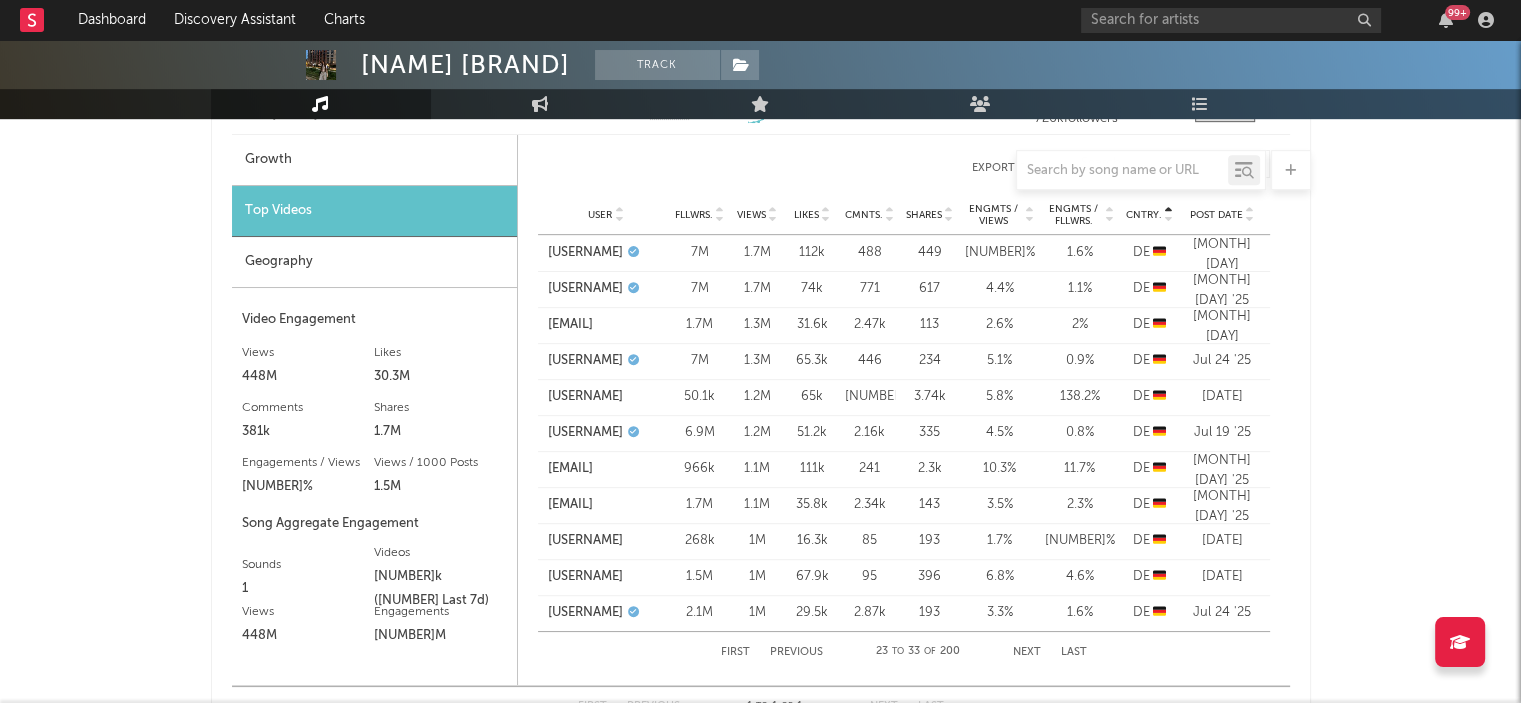 click on "Previous" at bounding box center [796, 652] 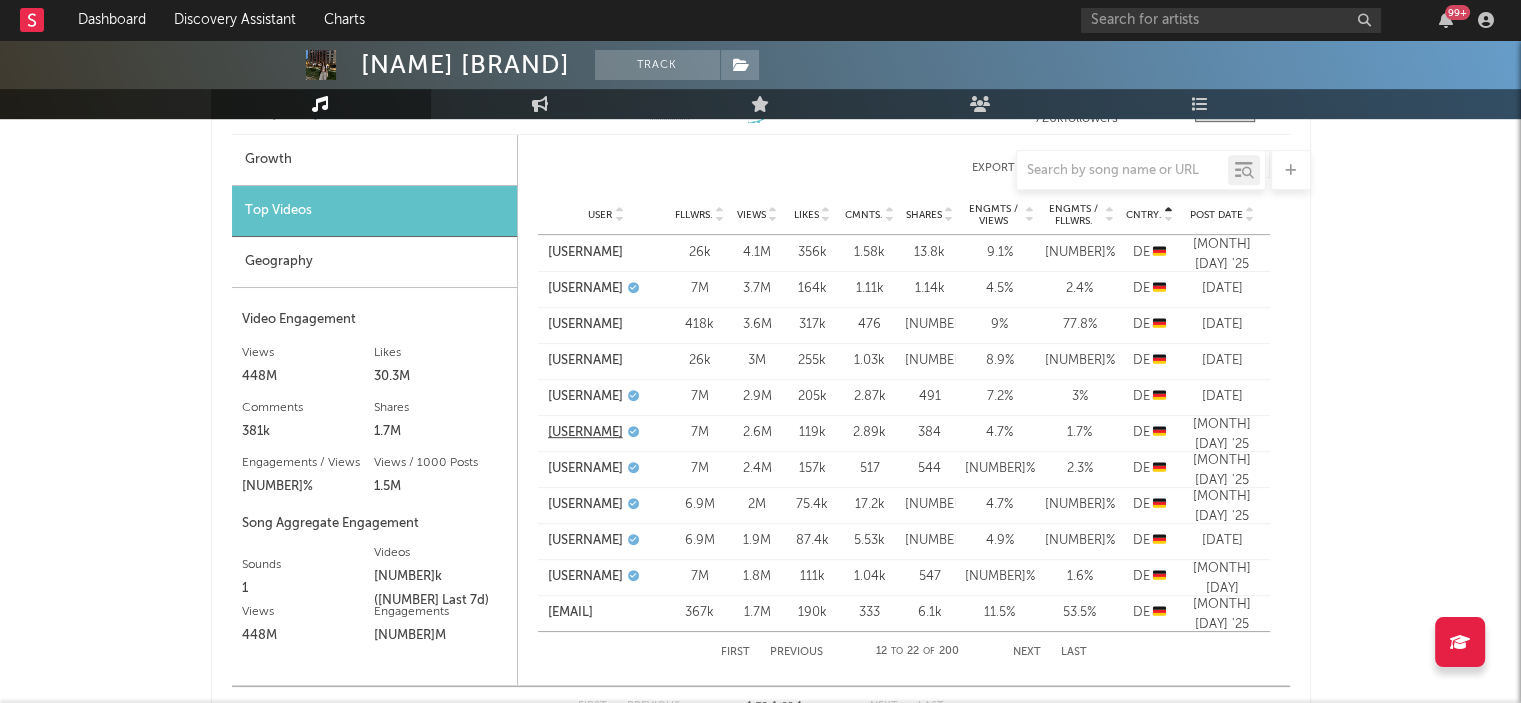 click on "@julesboringlife" at bounding box center [585, 433] 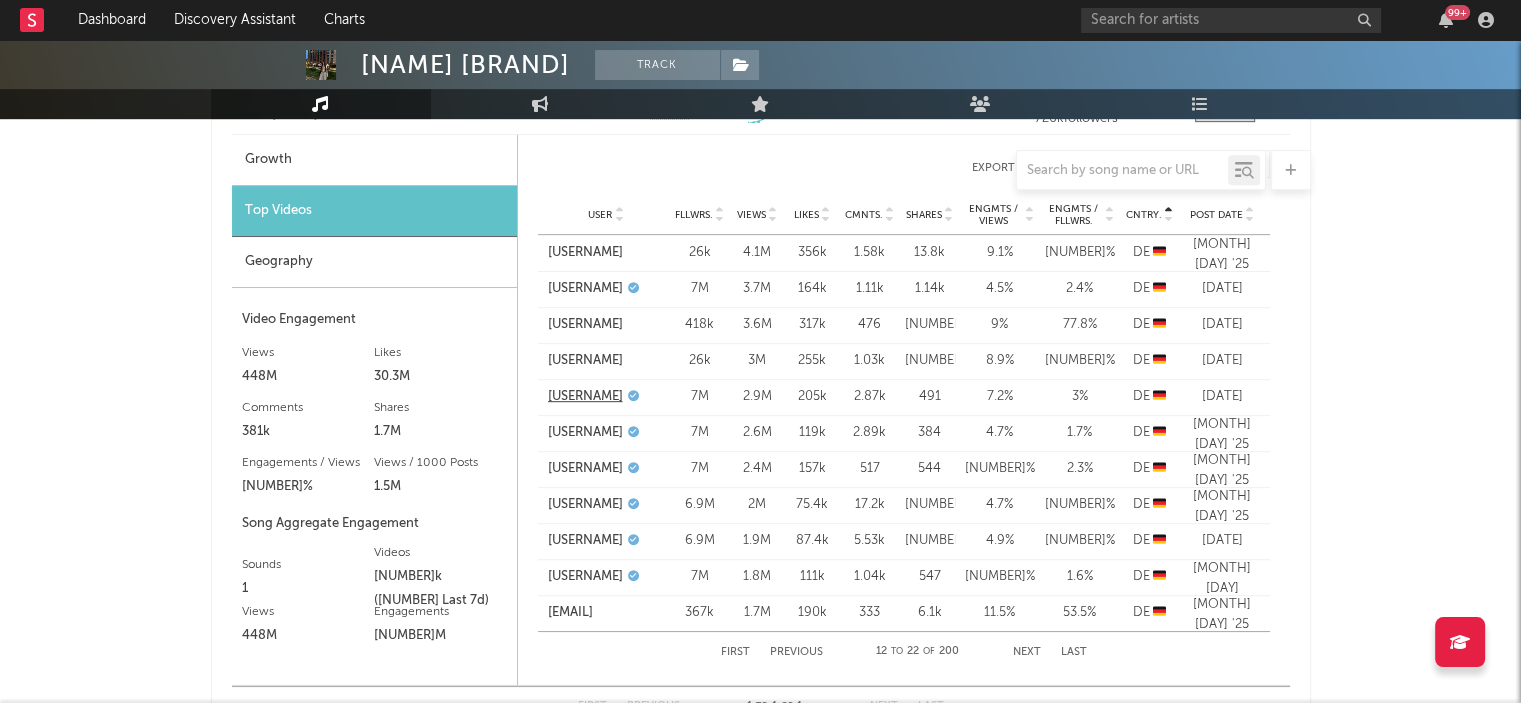 click on "@julesboringlife" at bounding box center [585, 397] 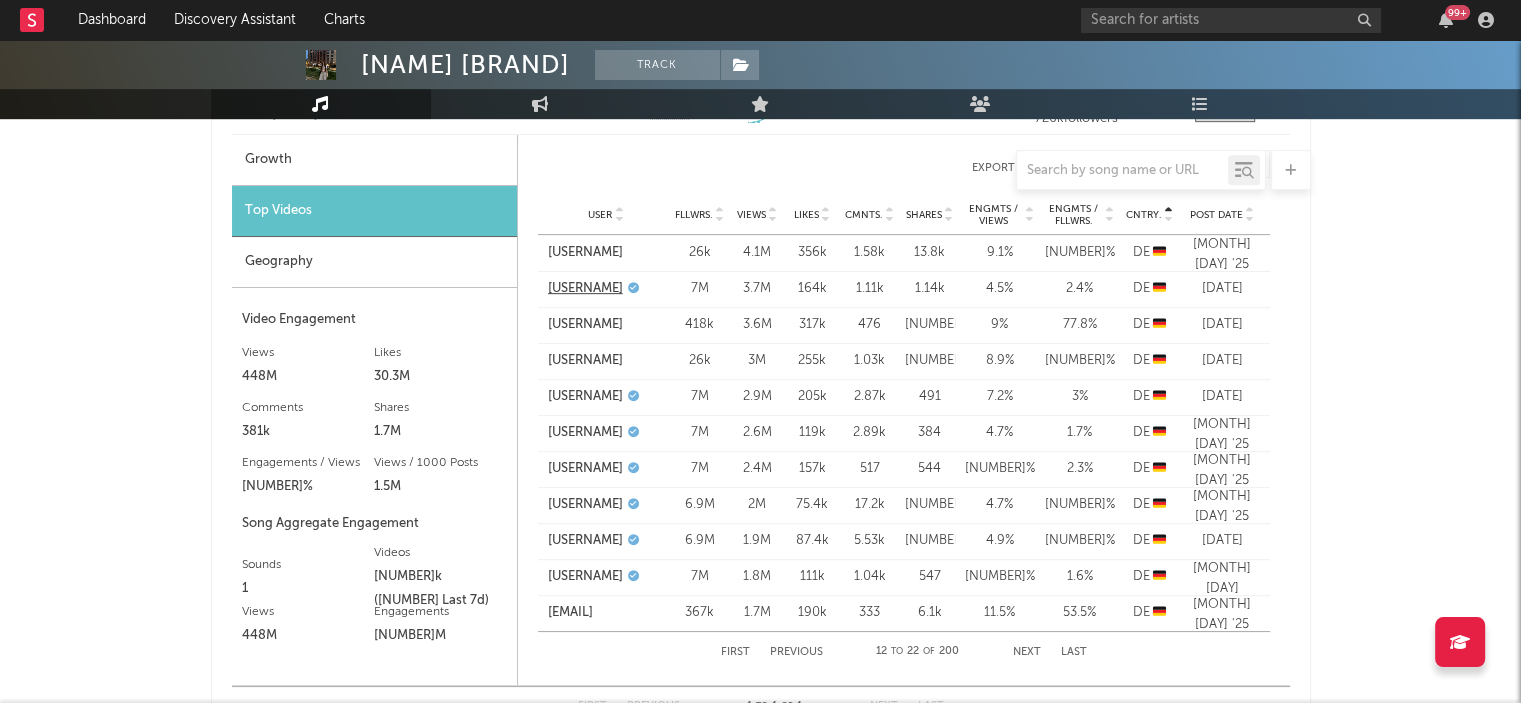click on "@julesboringlife" at bounding box center [585, 289] 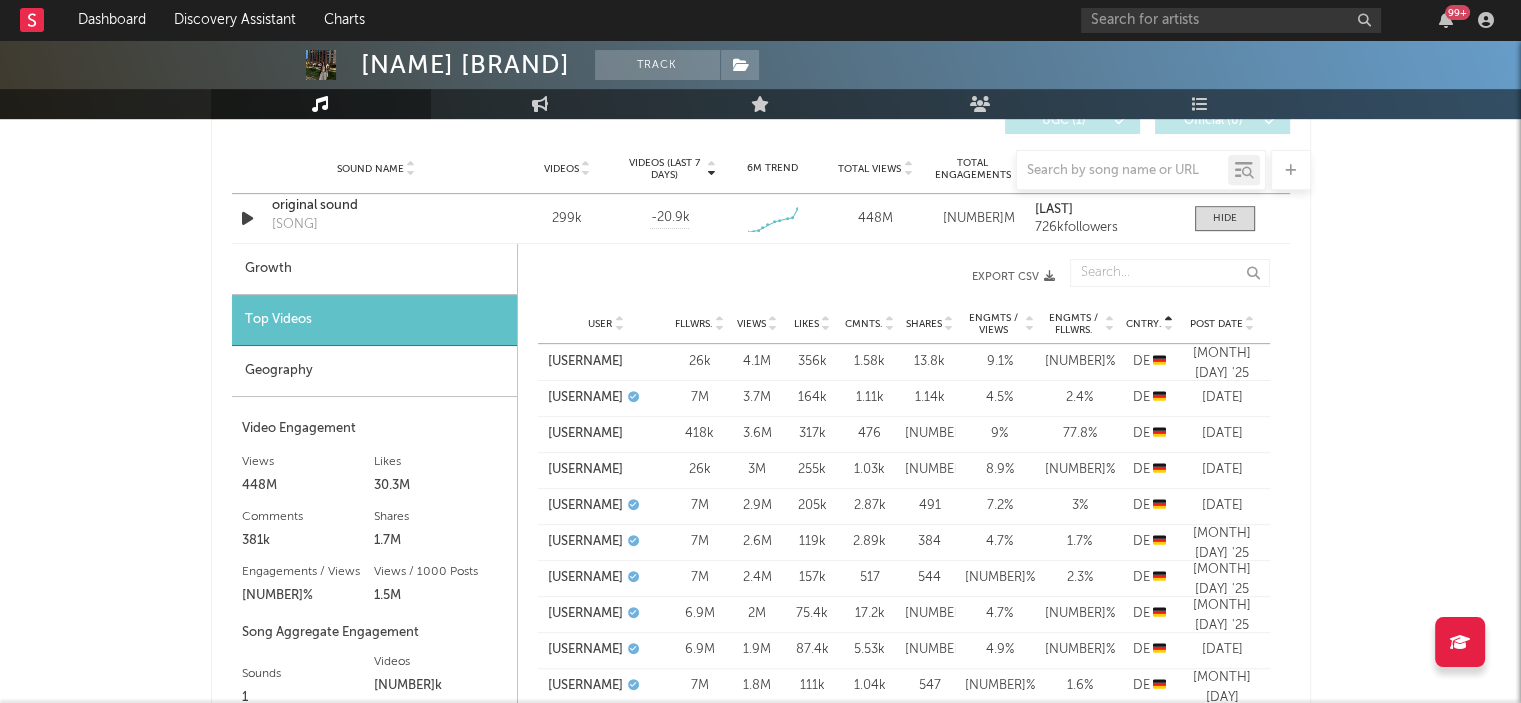 scroll, scrollTop: 776, scrollLeft: 0, axis: vertical 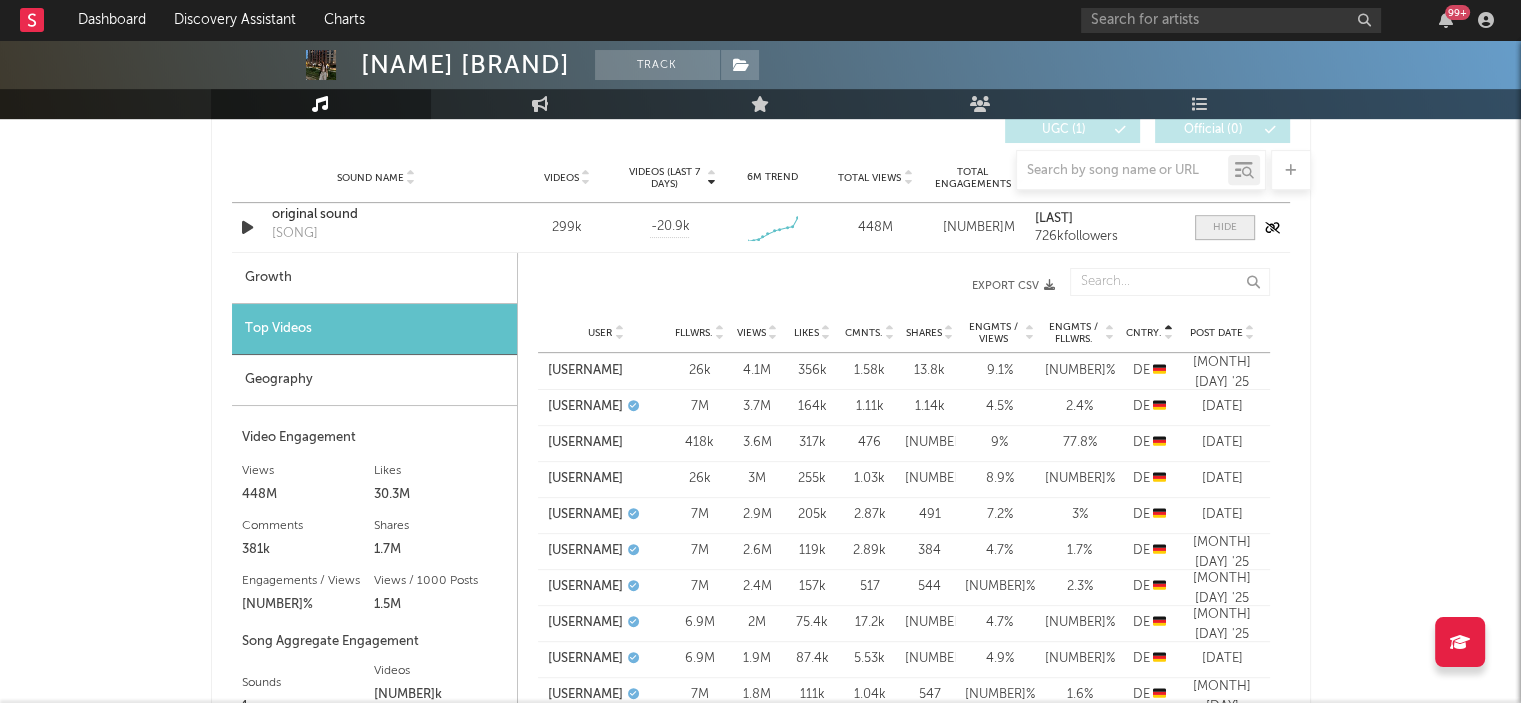 click at bounding box center [1225, 227] 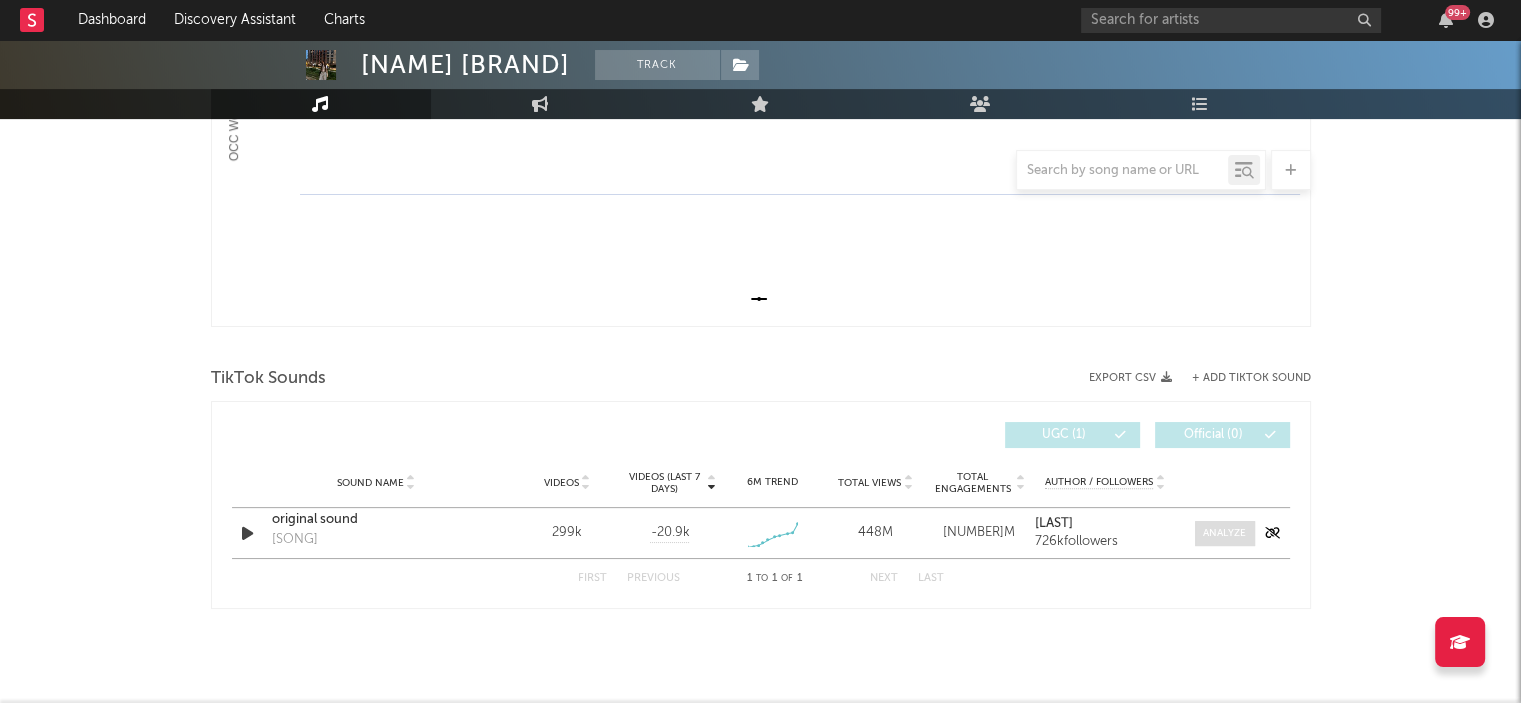 click at bounding box center (1225, 533) 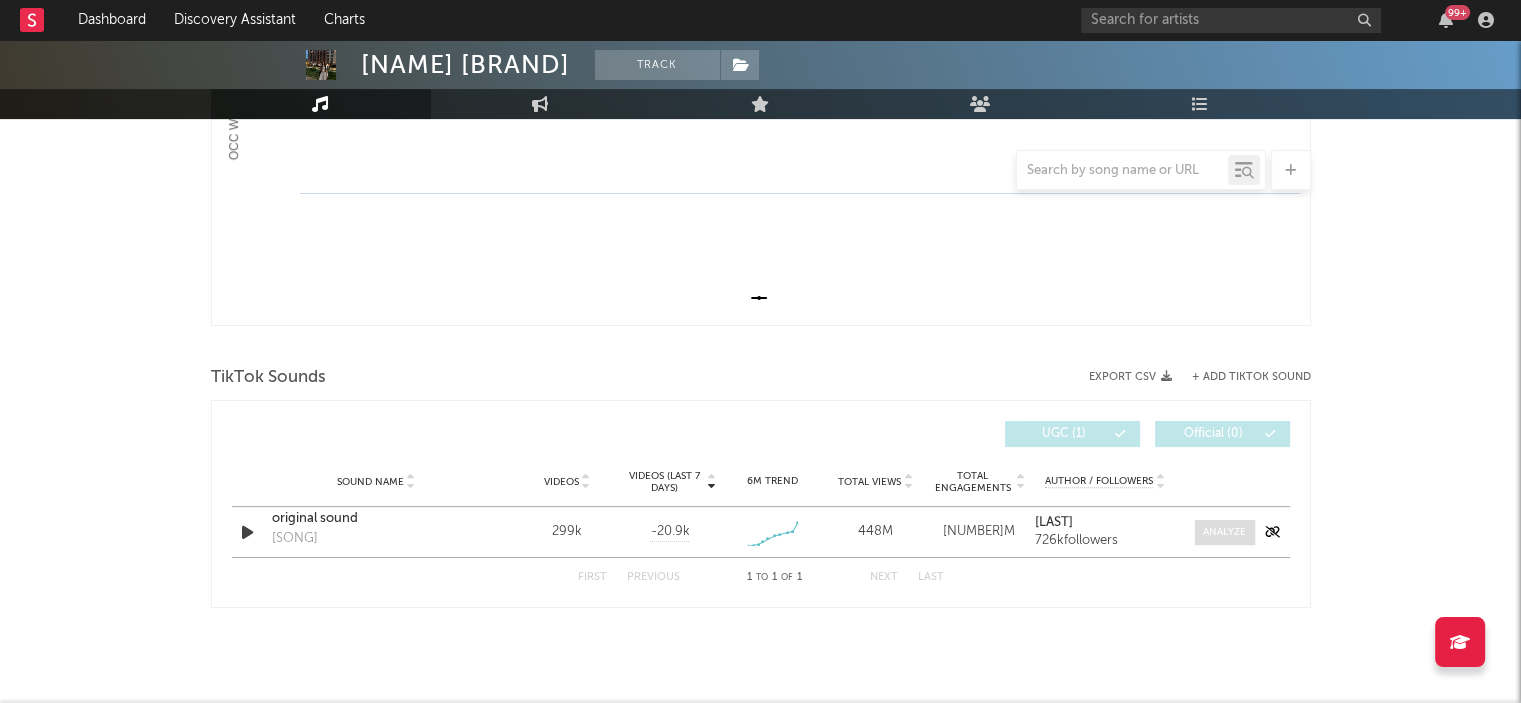 select on "1w" 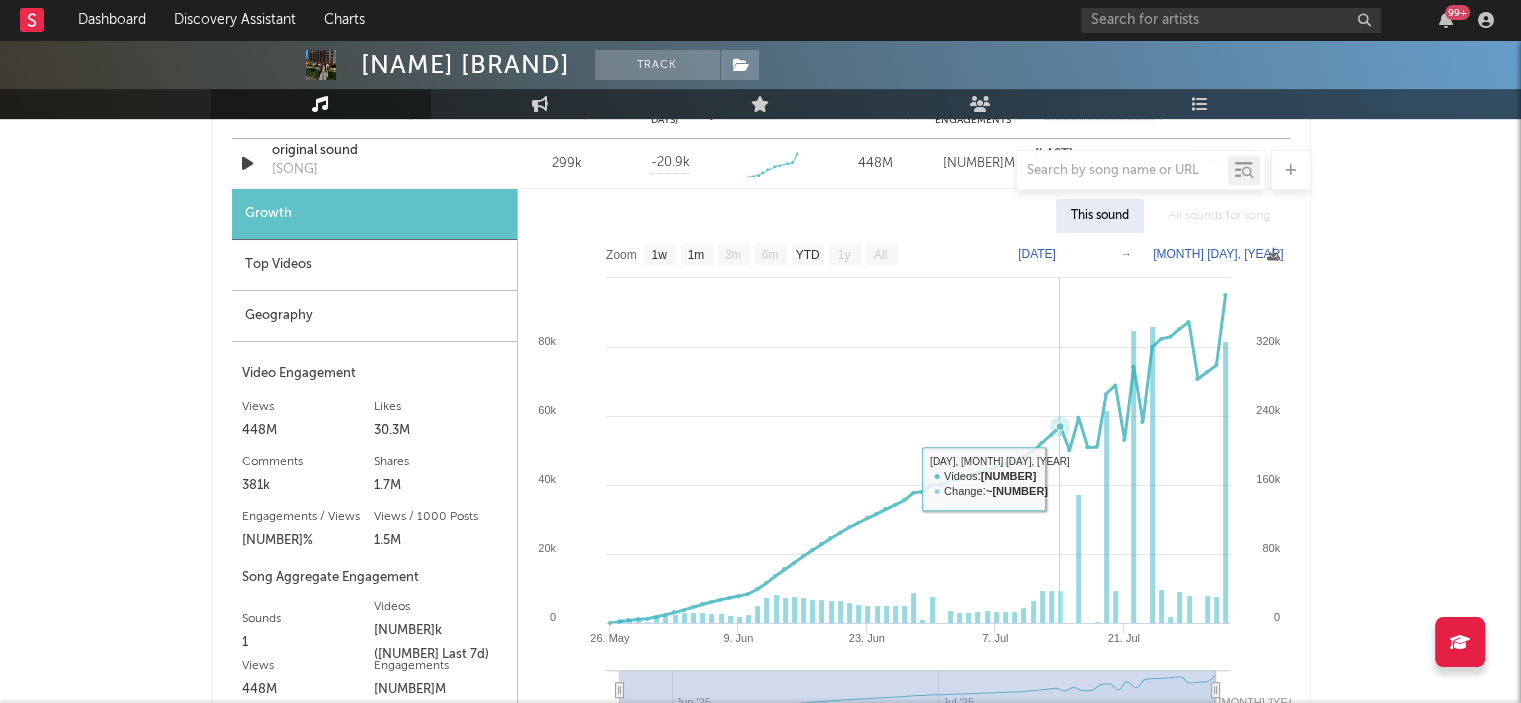 scroll, scrollTop: 856, scrollLeft: 0, axis: vertical 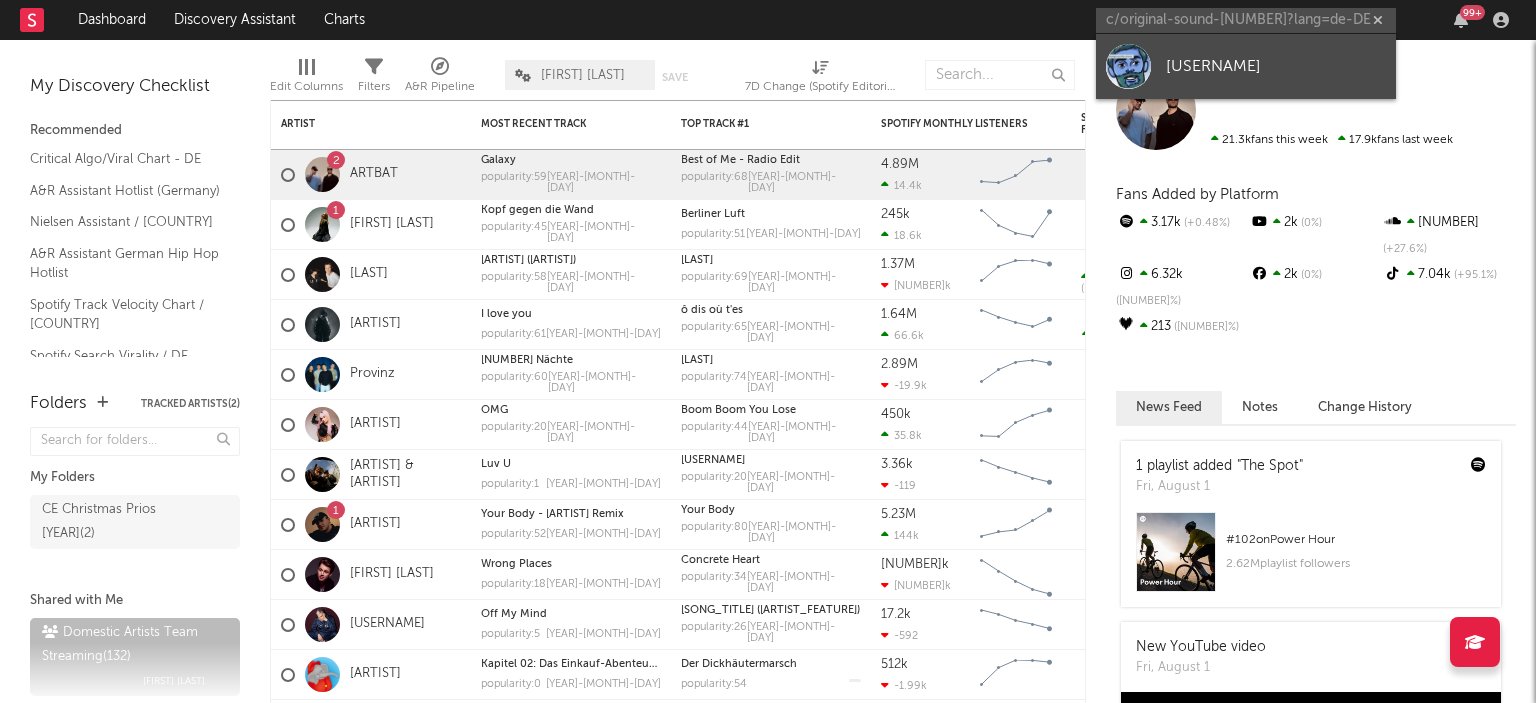 click on "[USERNAME]" at bounding box center (1276, 66) 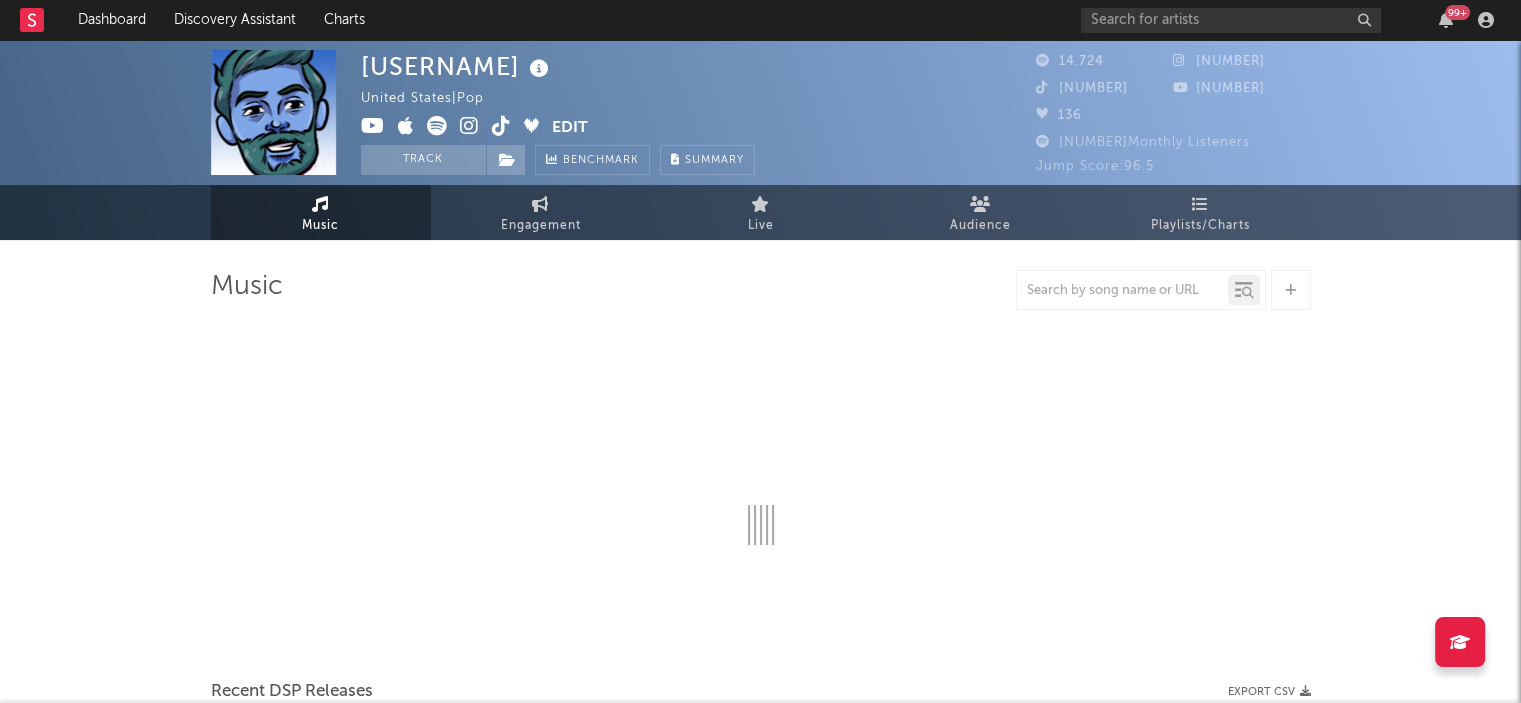 select on "6m" 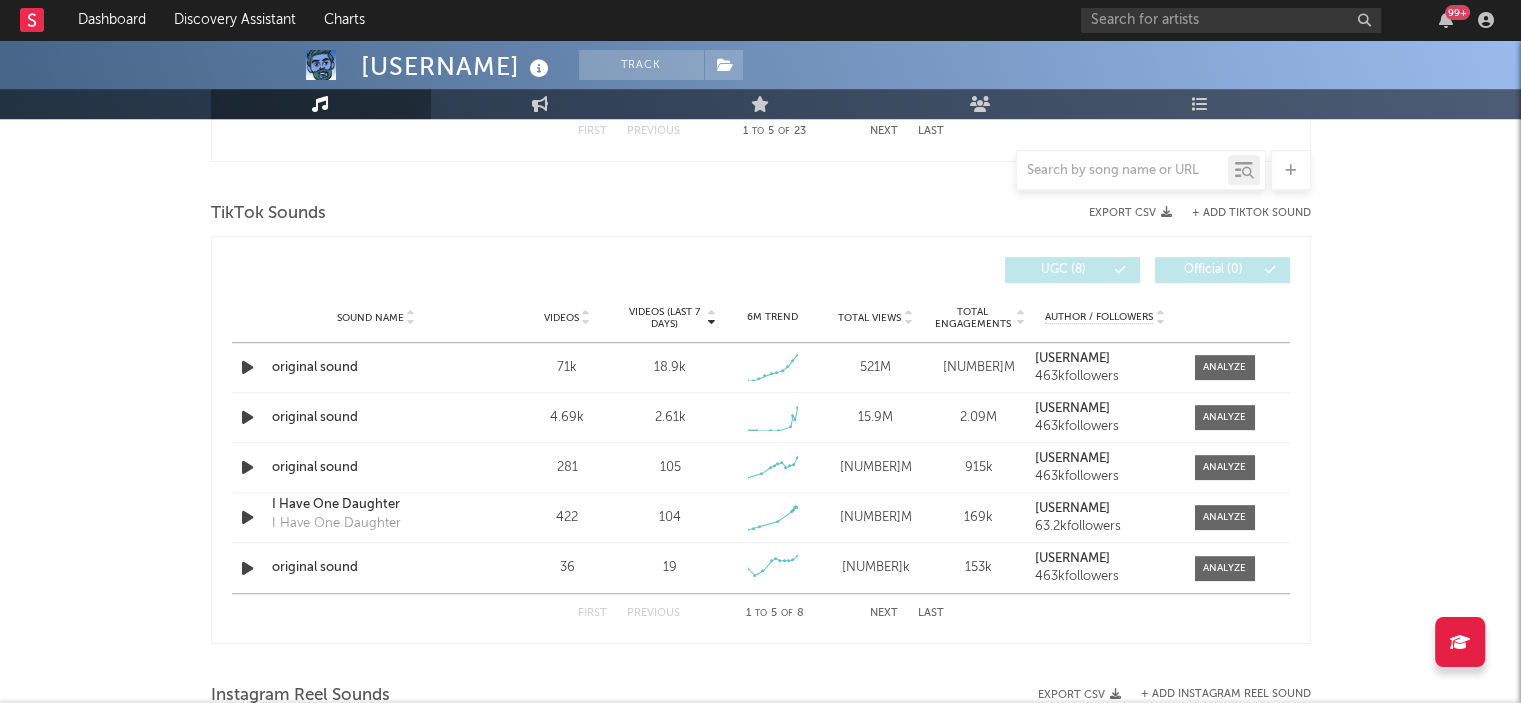 scroll, scrollTop: 1296, scrollLeft: 0, axis: vertical 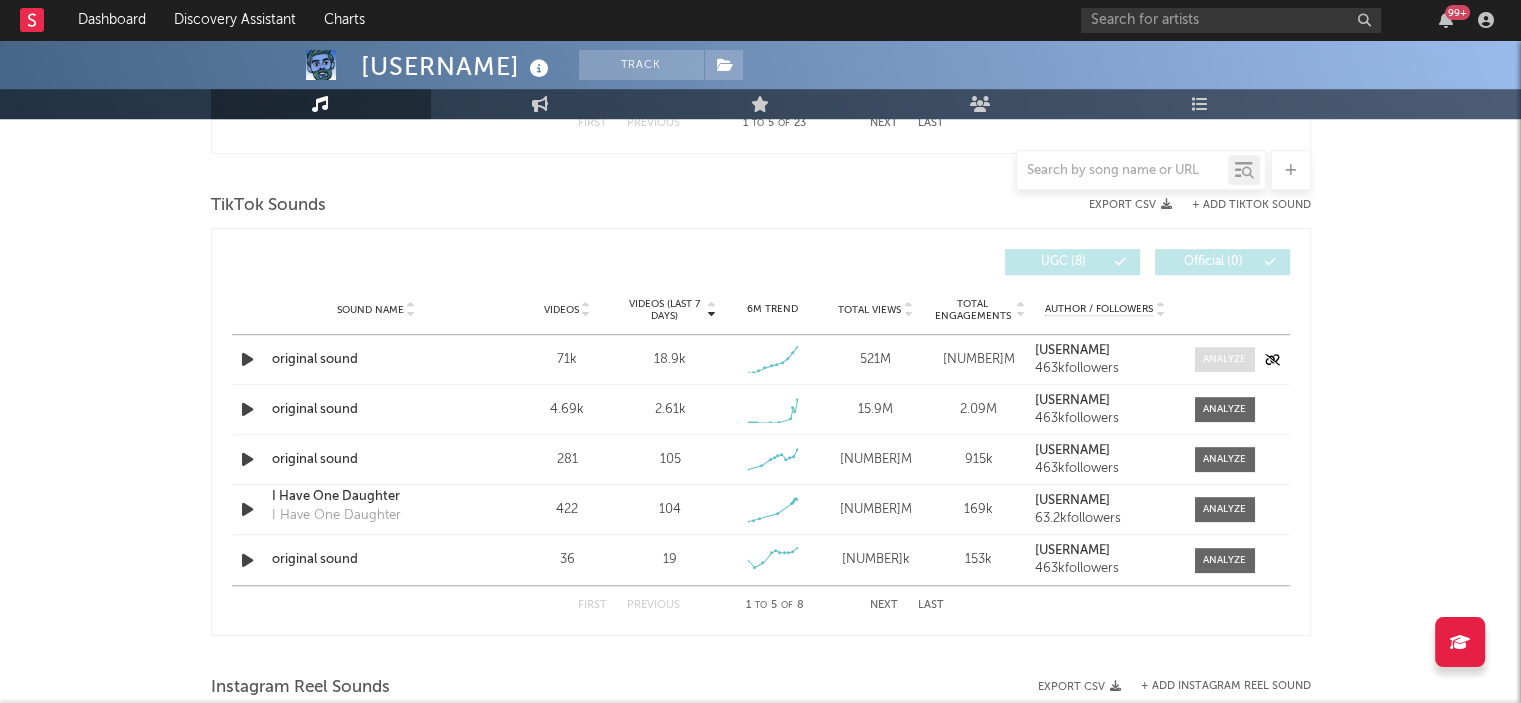 click at bounding box center (1224, 359) 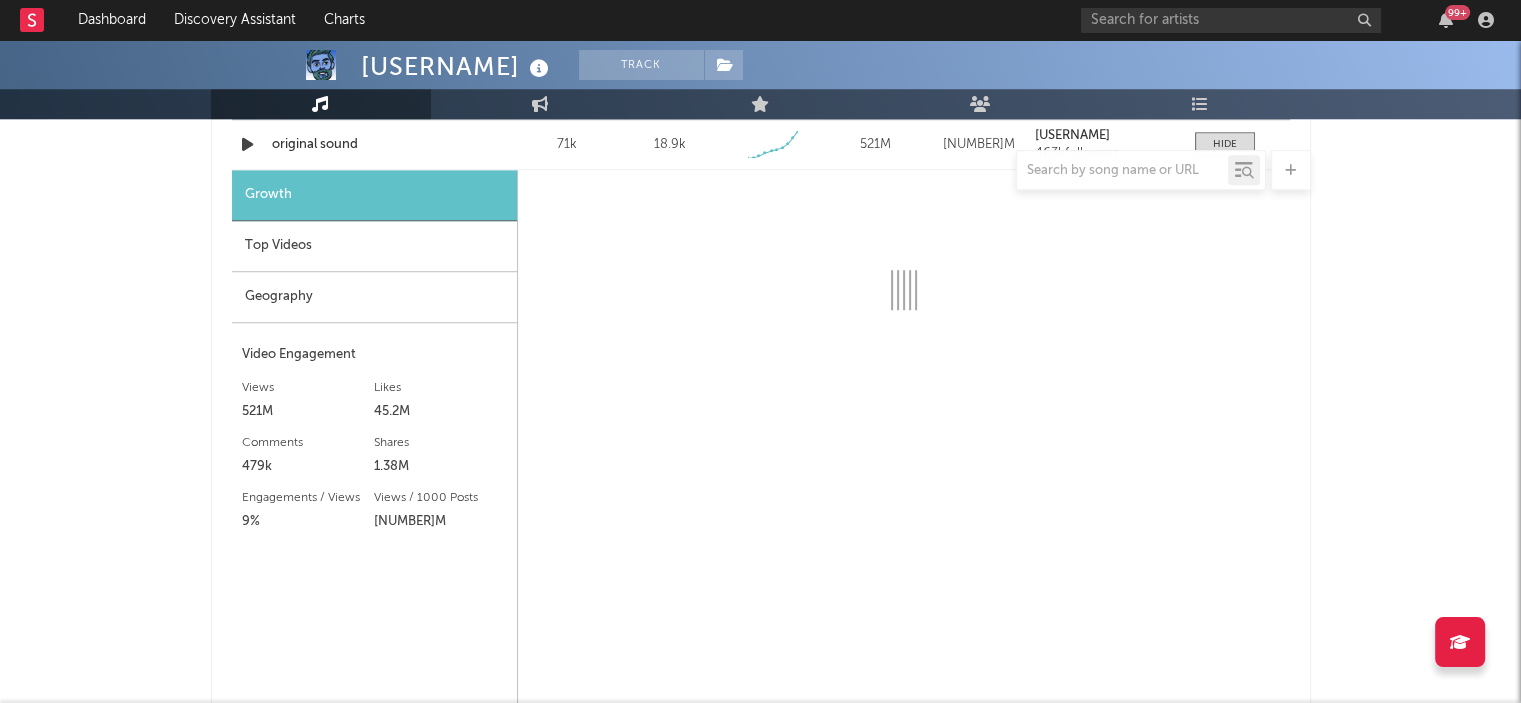 select on "1w" 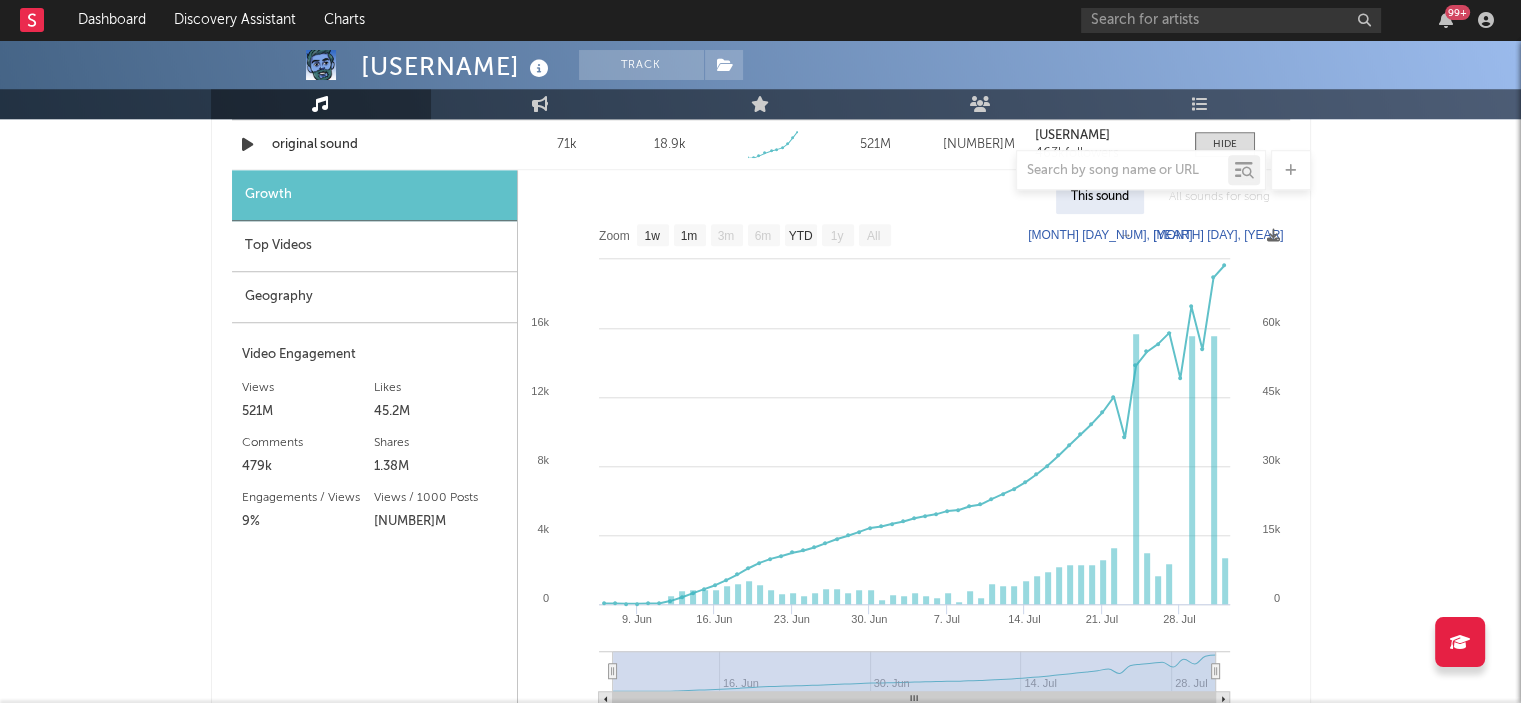 scroll, scrollTop: 1519, scrollLeft: 0, axis: vertical 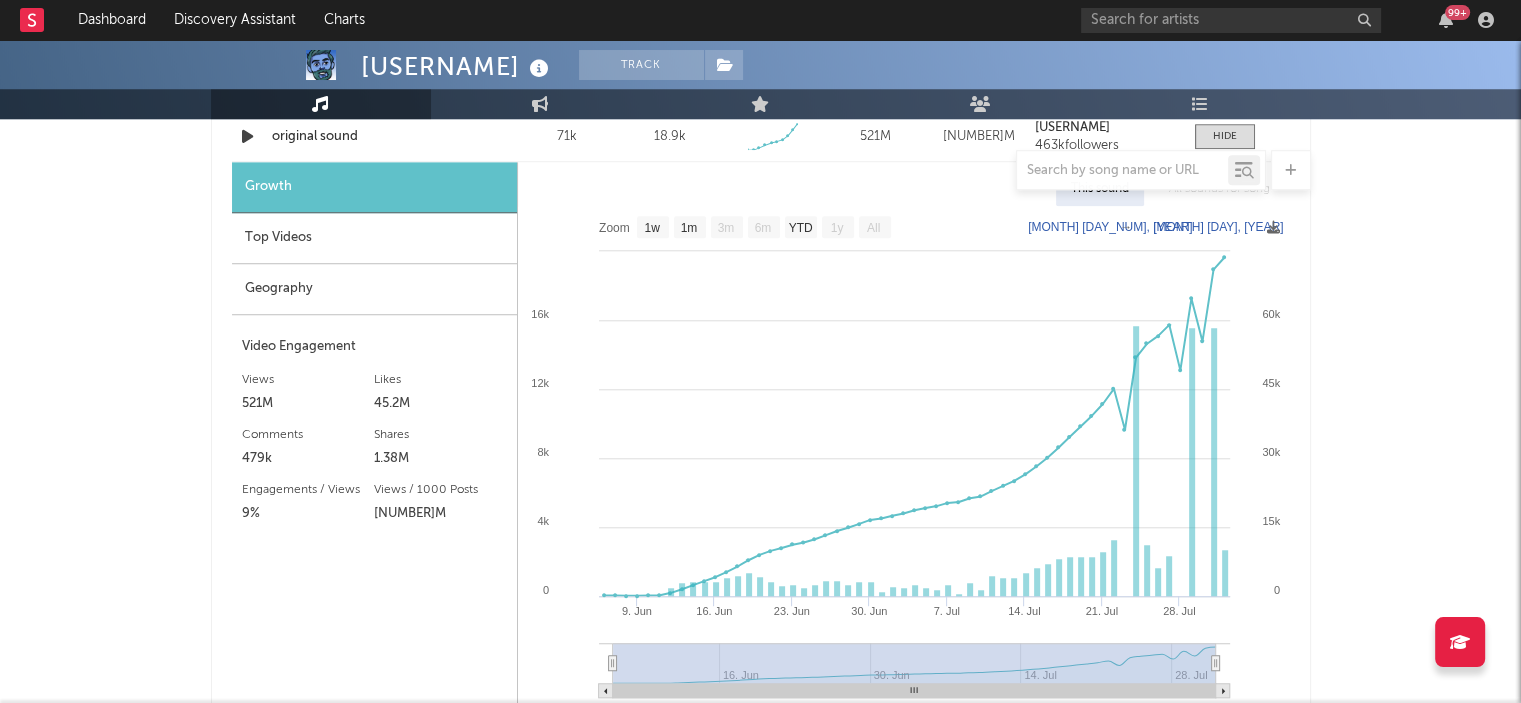 click on "Geography" at bounding box center (374, 289) 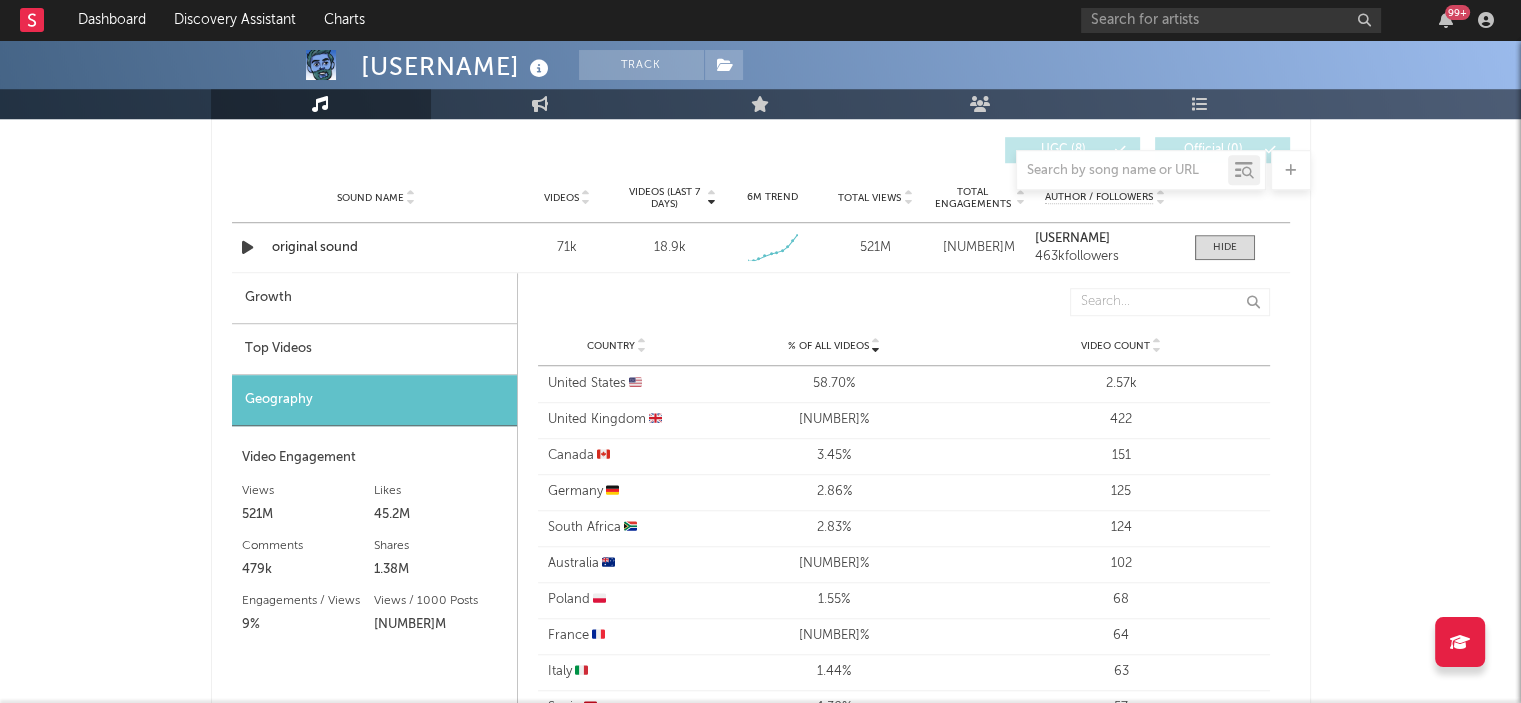 scroll, scrollTop: 1407, scrollLeft: 0, axis: vertical 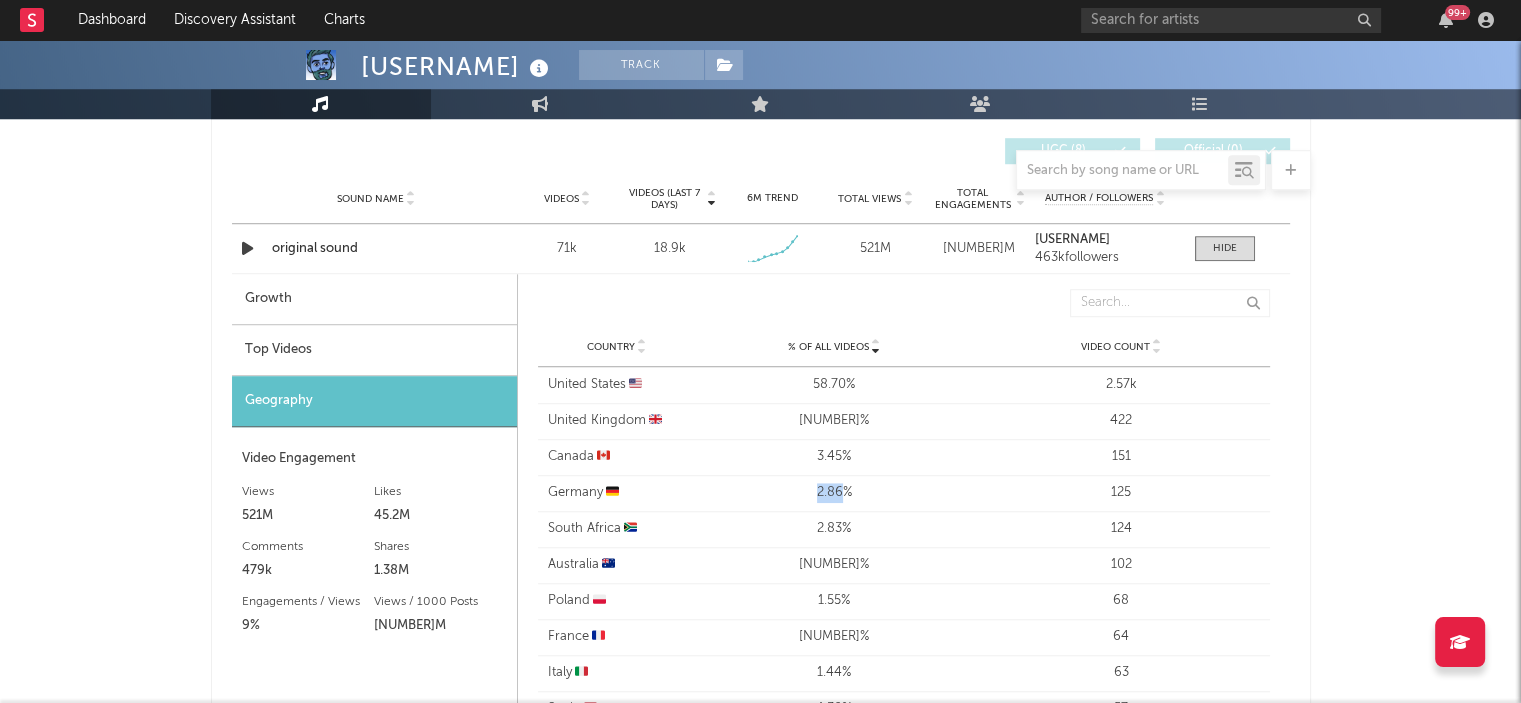 drag, startPoint x: 843, startPoint y: 496, endPoint x: 814, endPoint y: 491, distance: 29.427877 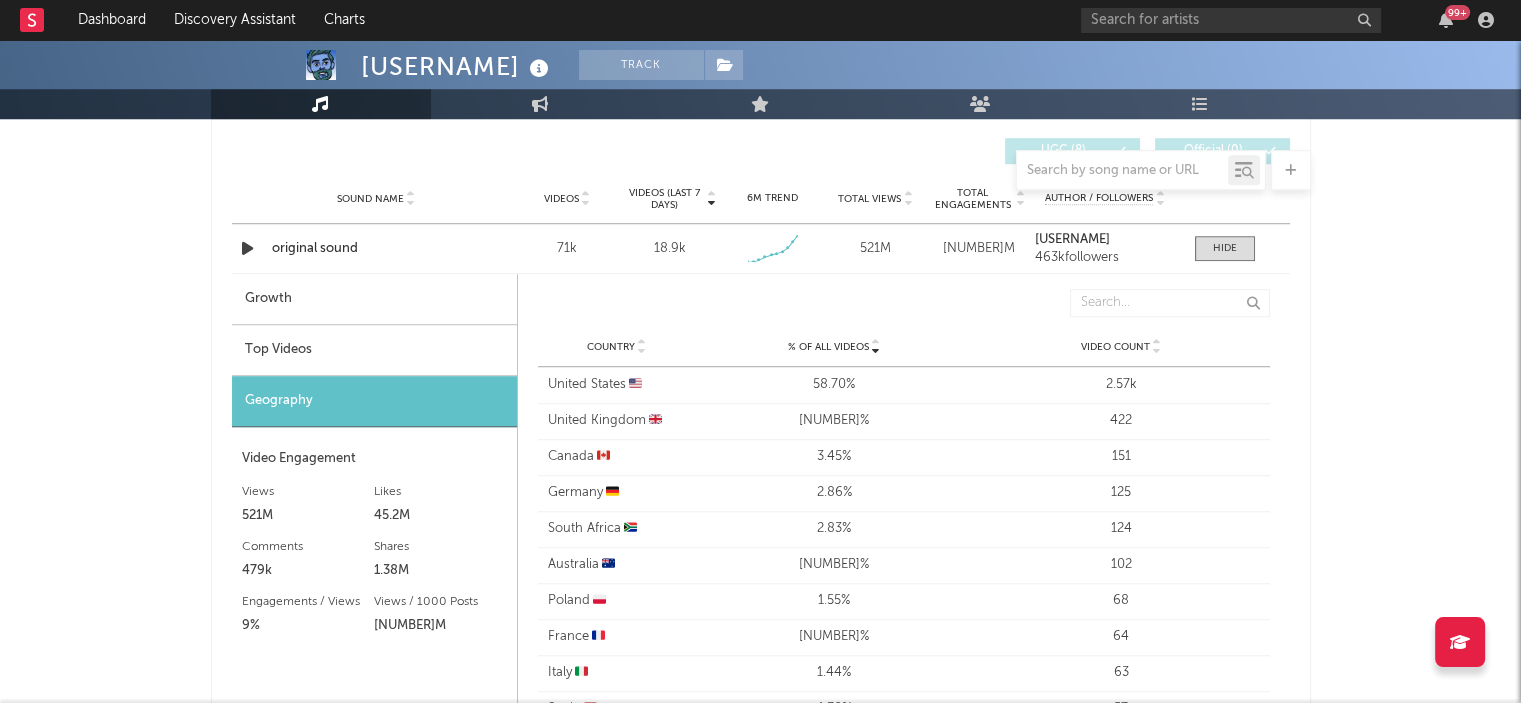 click on "Growth" at bounding box center (374, 299) 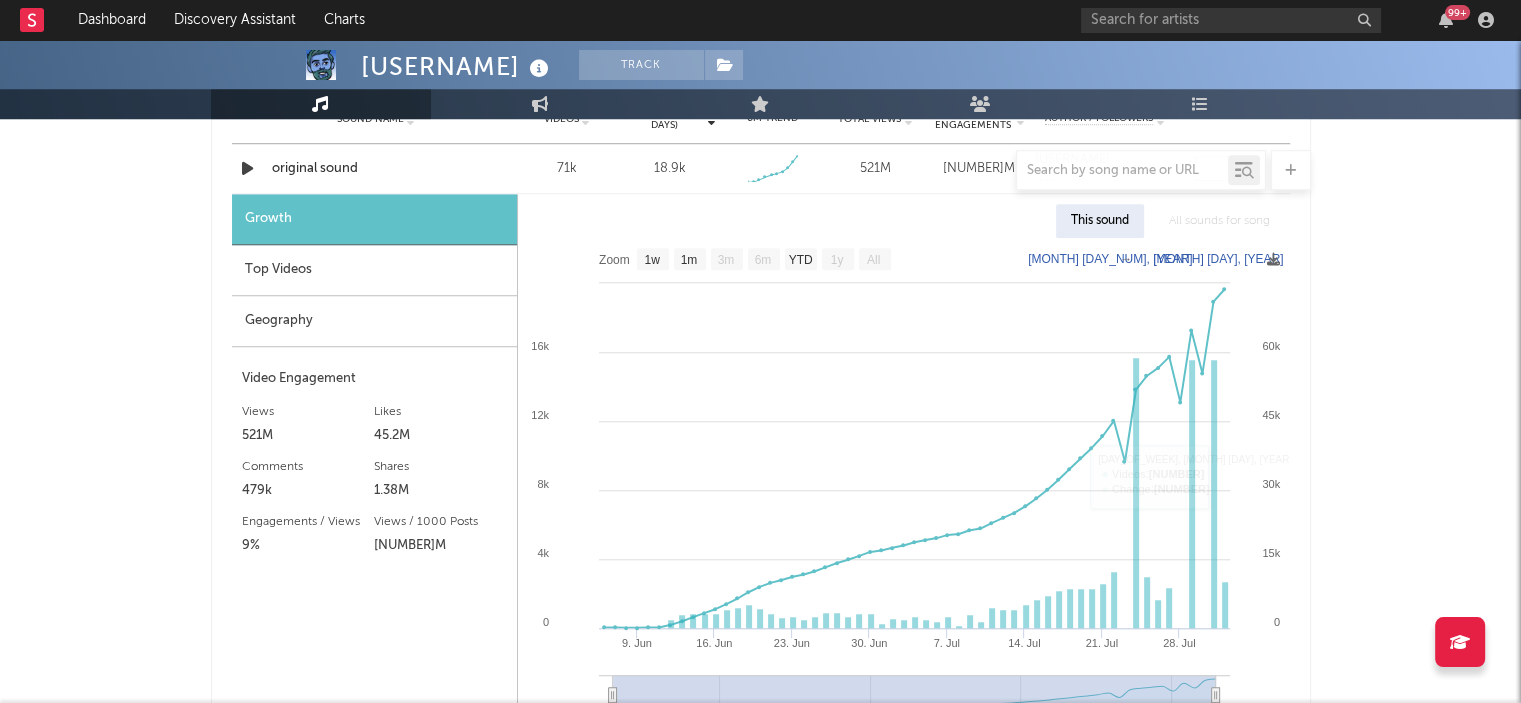 scroll, scrollTop: 1502, scrollLeft: 0, axis: vertical 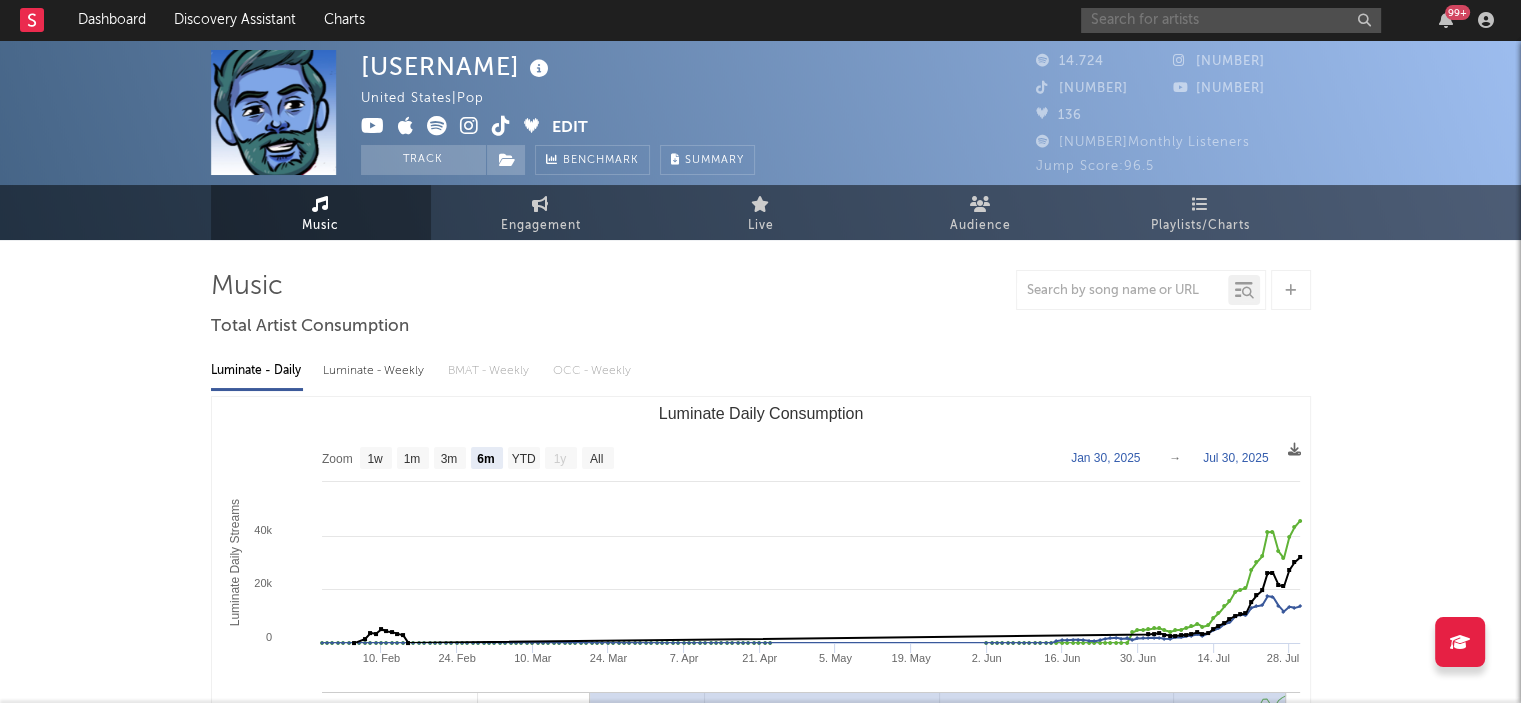 click at bounding box center (1231, 20) 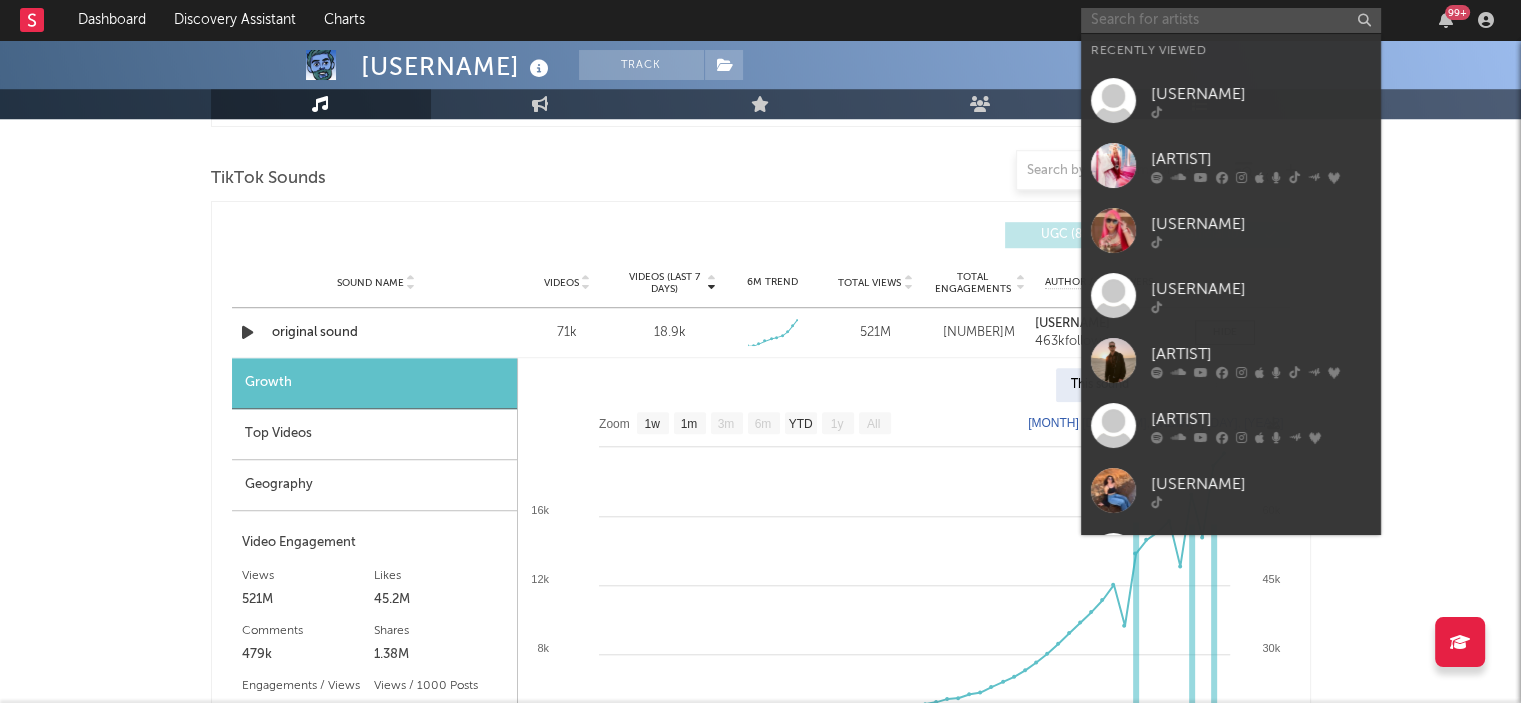 scroll, scrollTop: 1427, scrollLeft: 0, axis: vertical 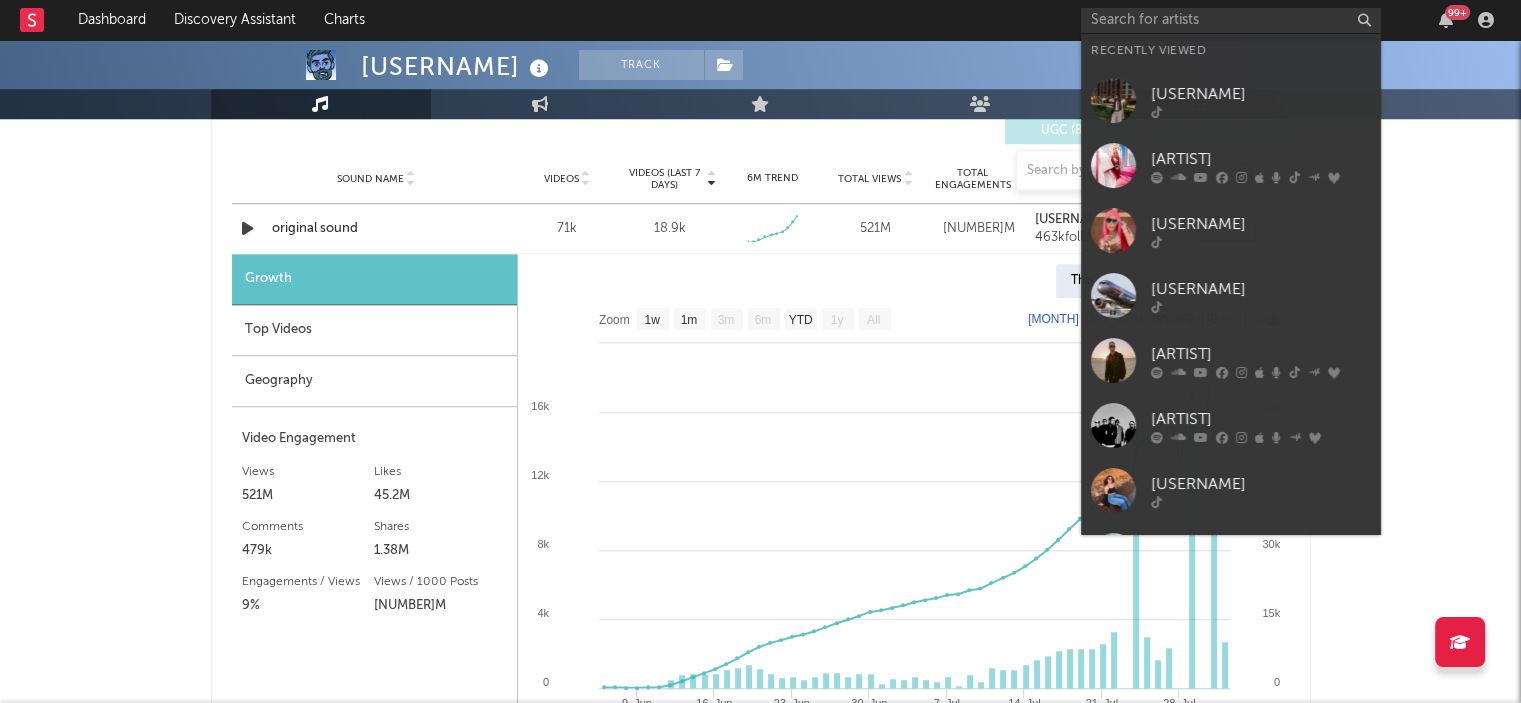 click at bounding box center (1261, 112) 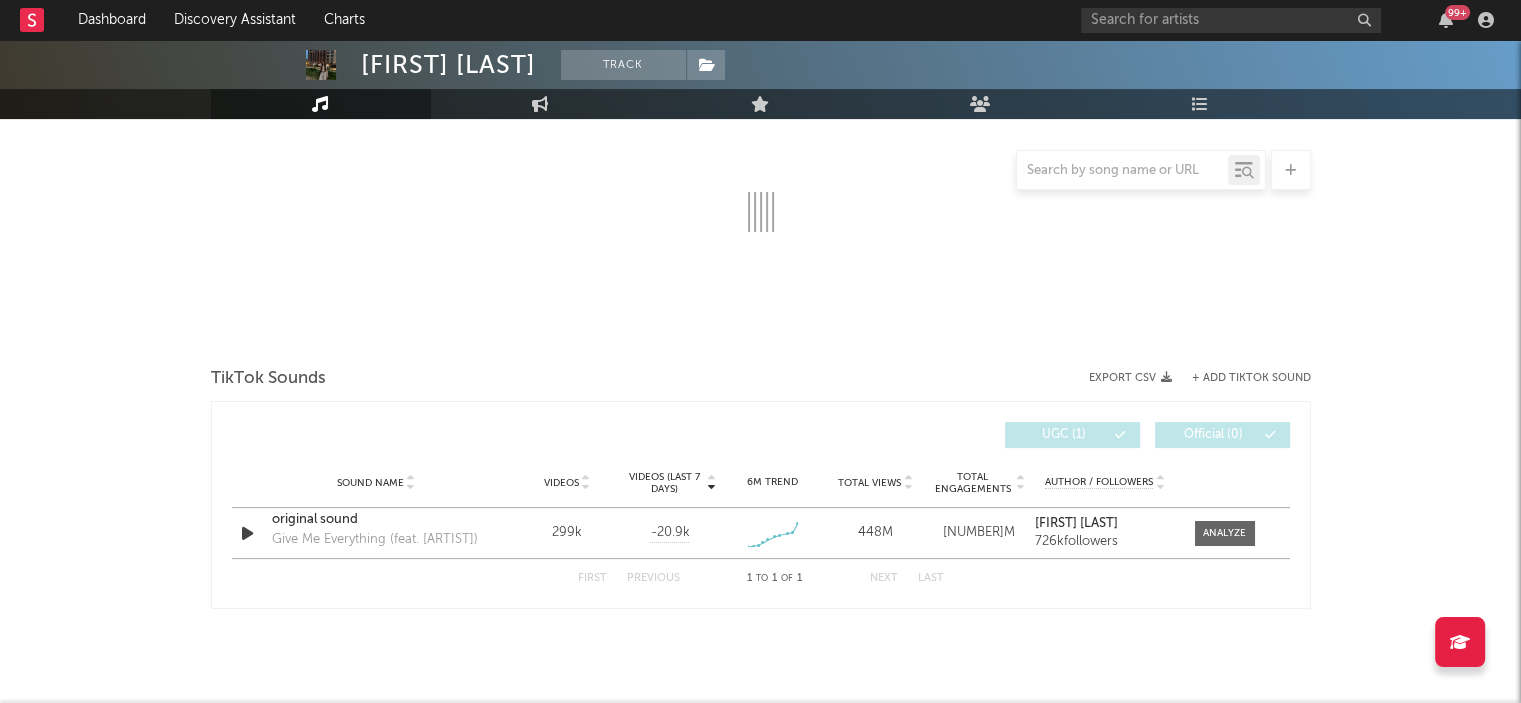 scroll, scrollTop: 471, scrollLeft: 0, axis: vertical 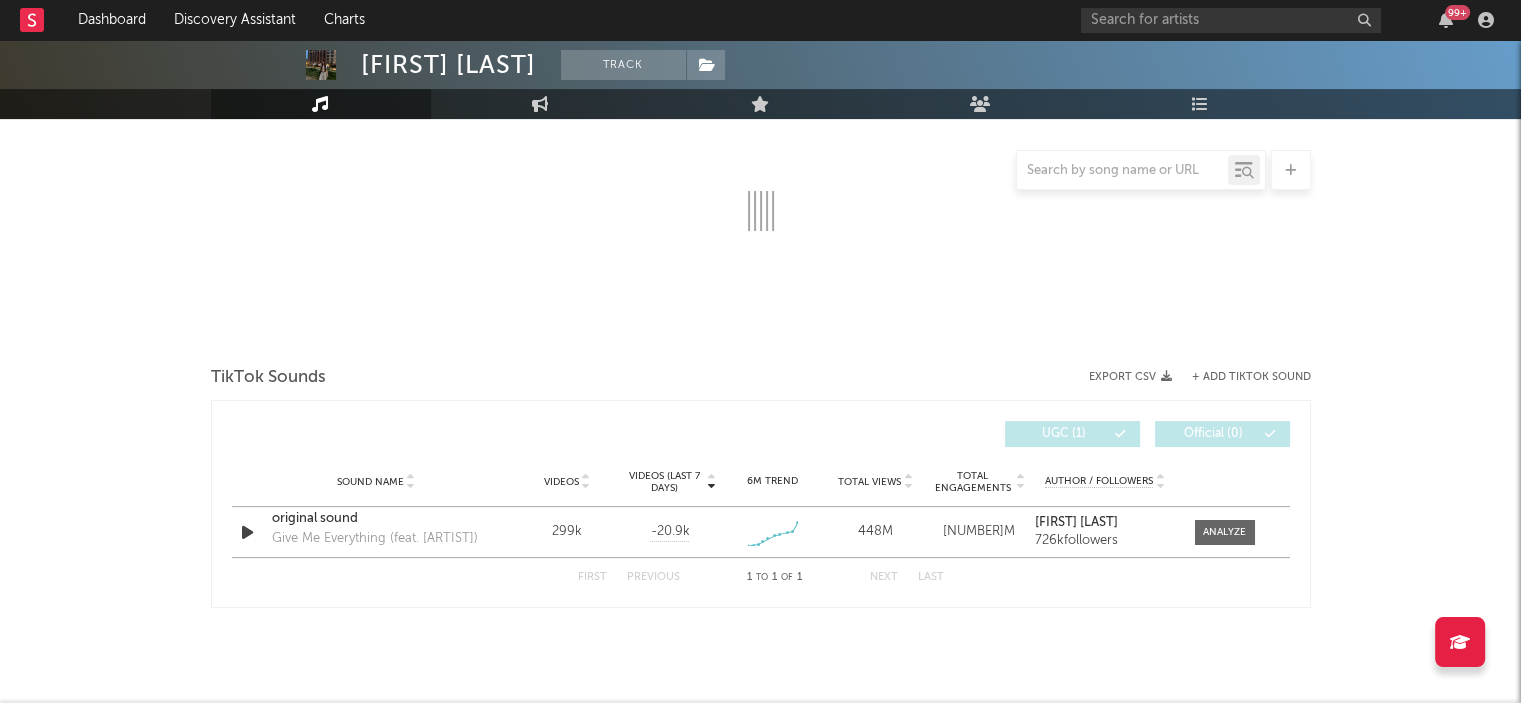 select on "1w" 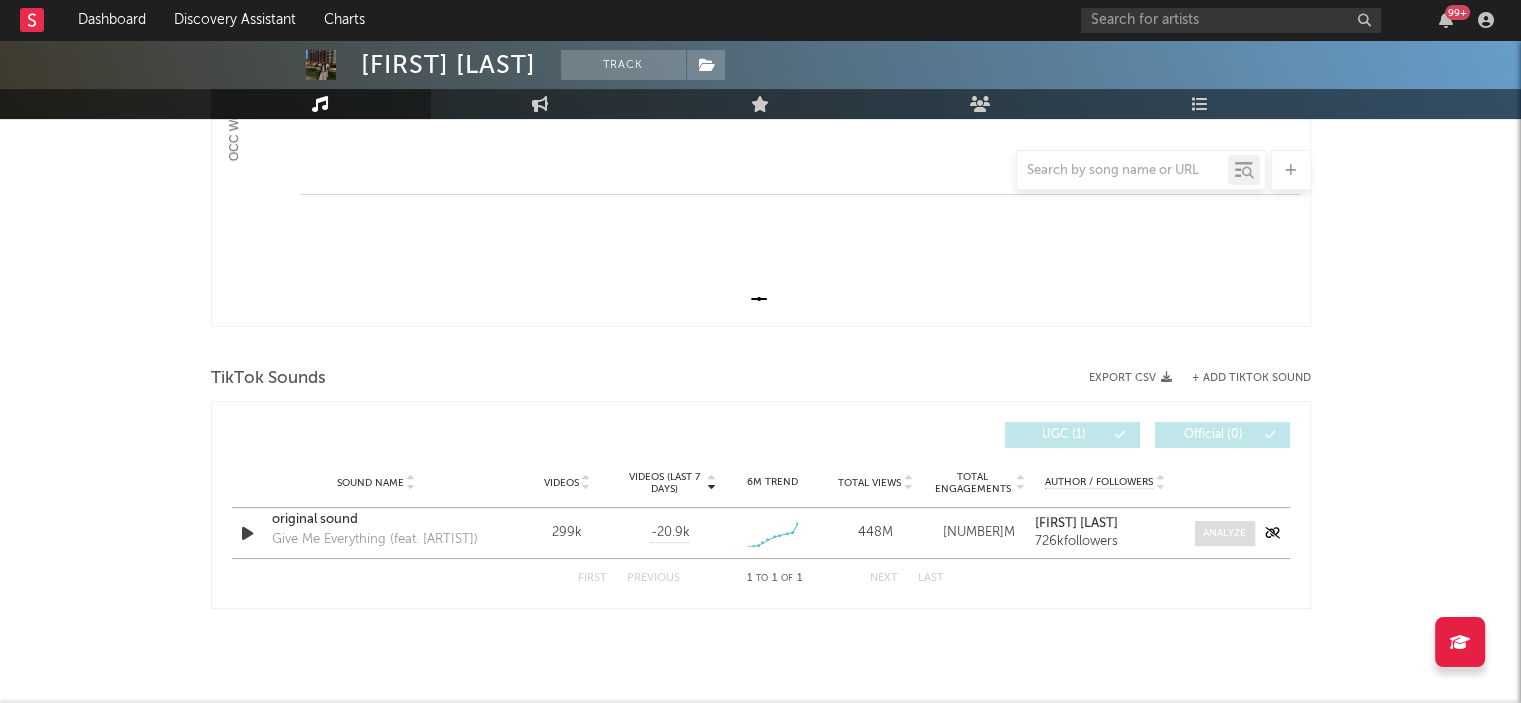 click at bounding box center (1224, 533) 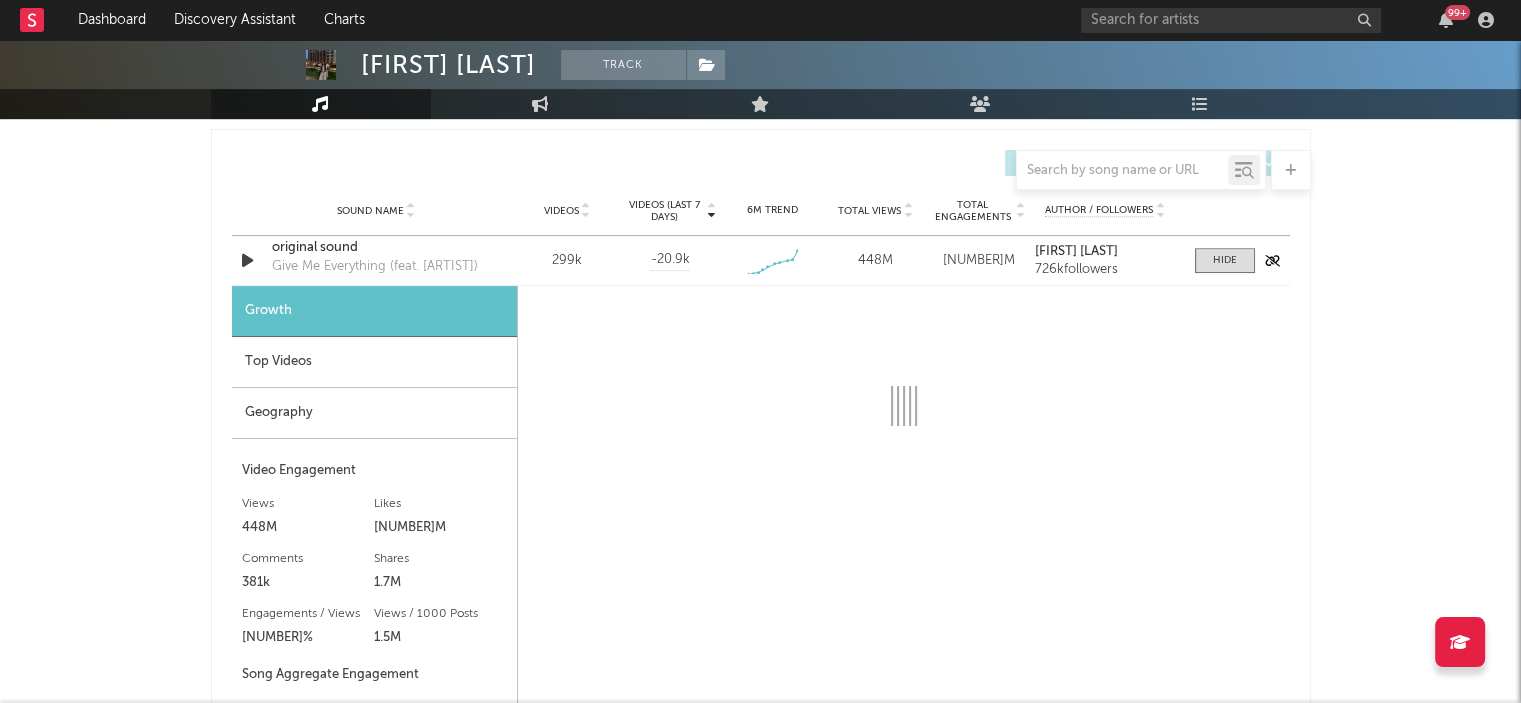 select on "1w" 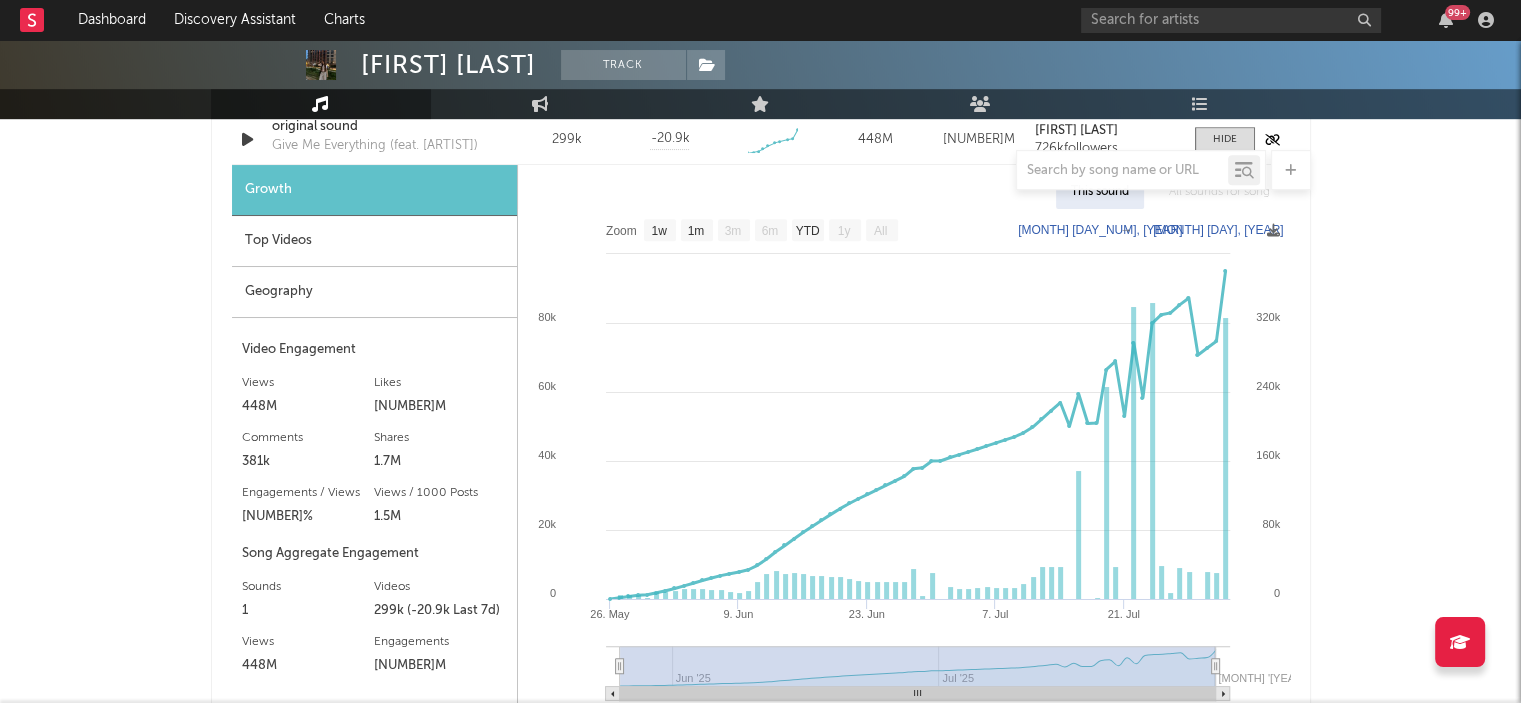 scroll, scrollTop: 867, scrollLeft: 0, axis: vertical 